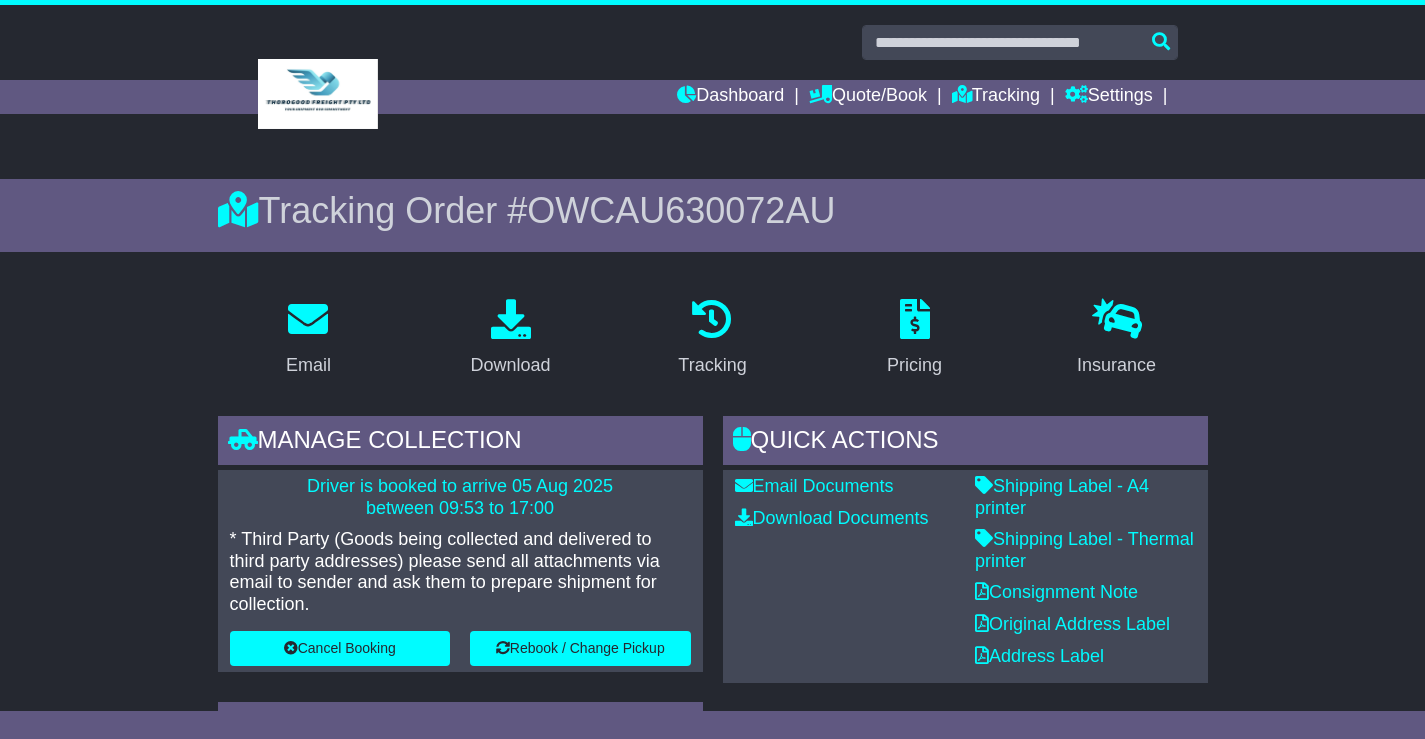 scroll, scrollTop: 0, scrollLeft: 0, axis: both 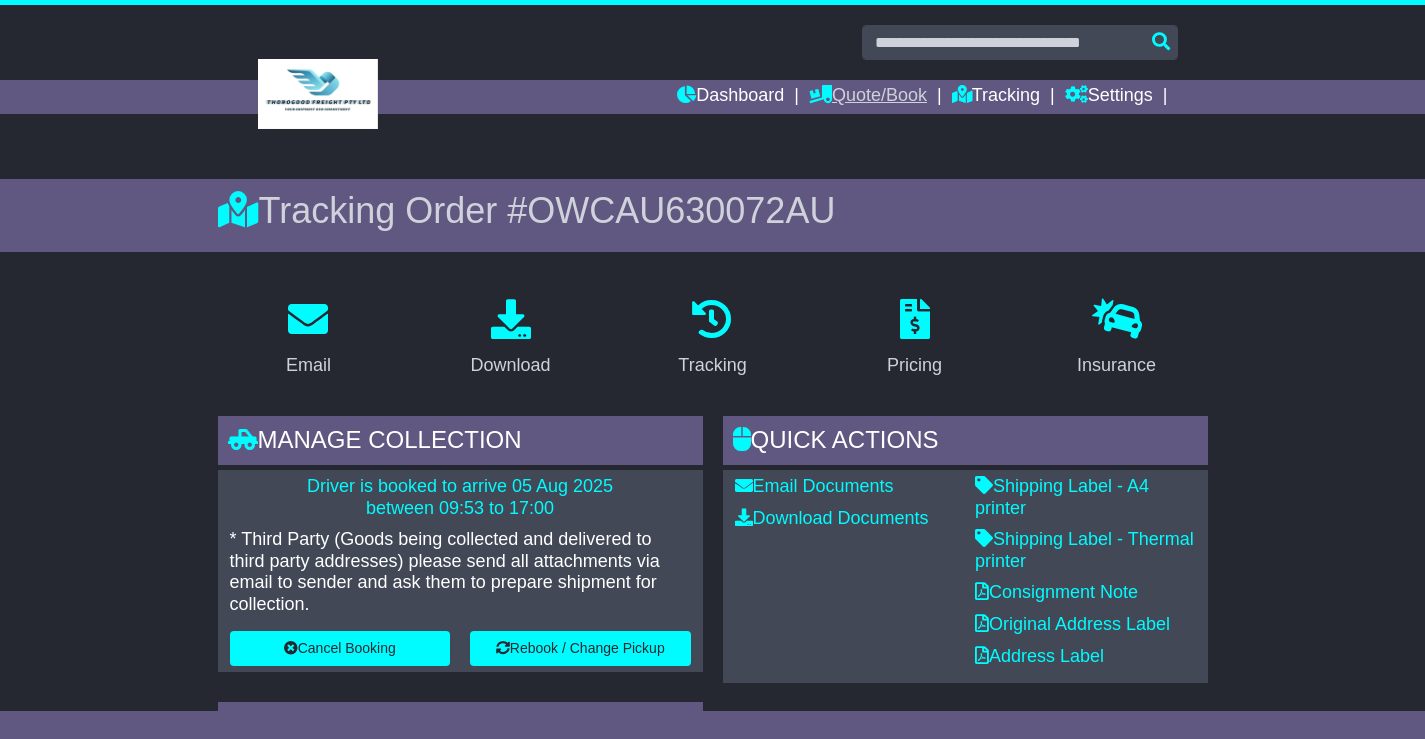 click on "Quote/Book" at bounding box center (868, 97) 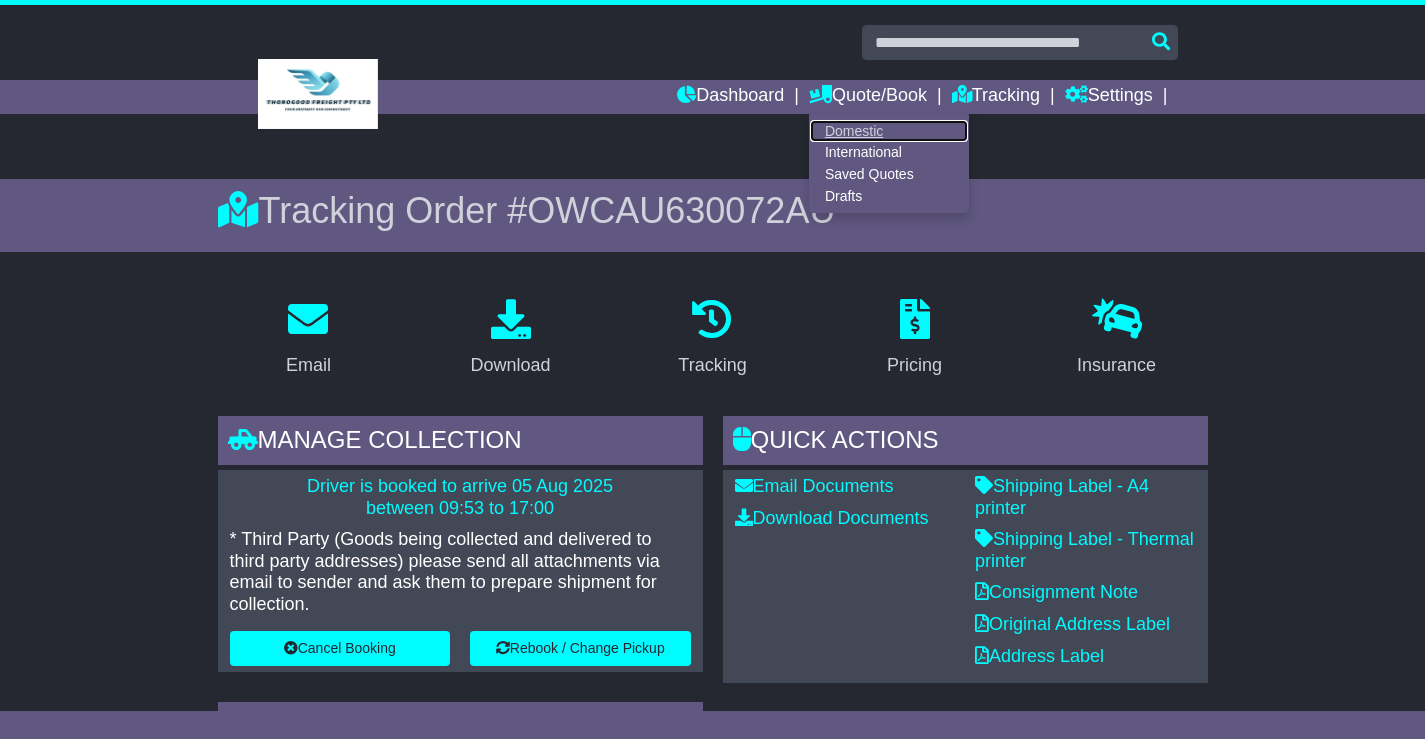 click on "Domestic" at bounding box center [889, 131] 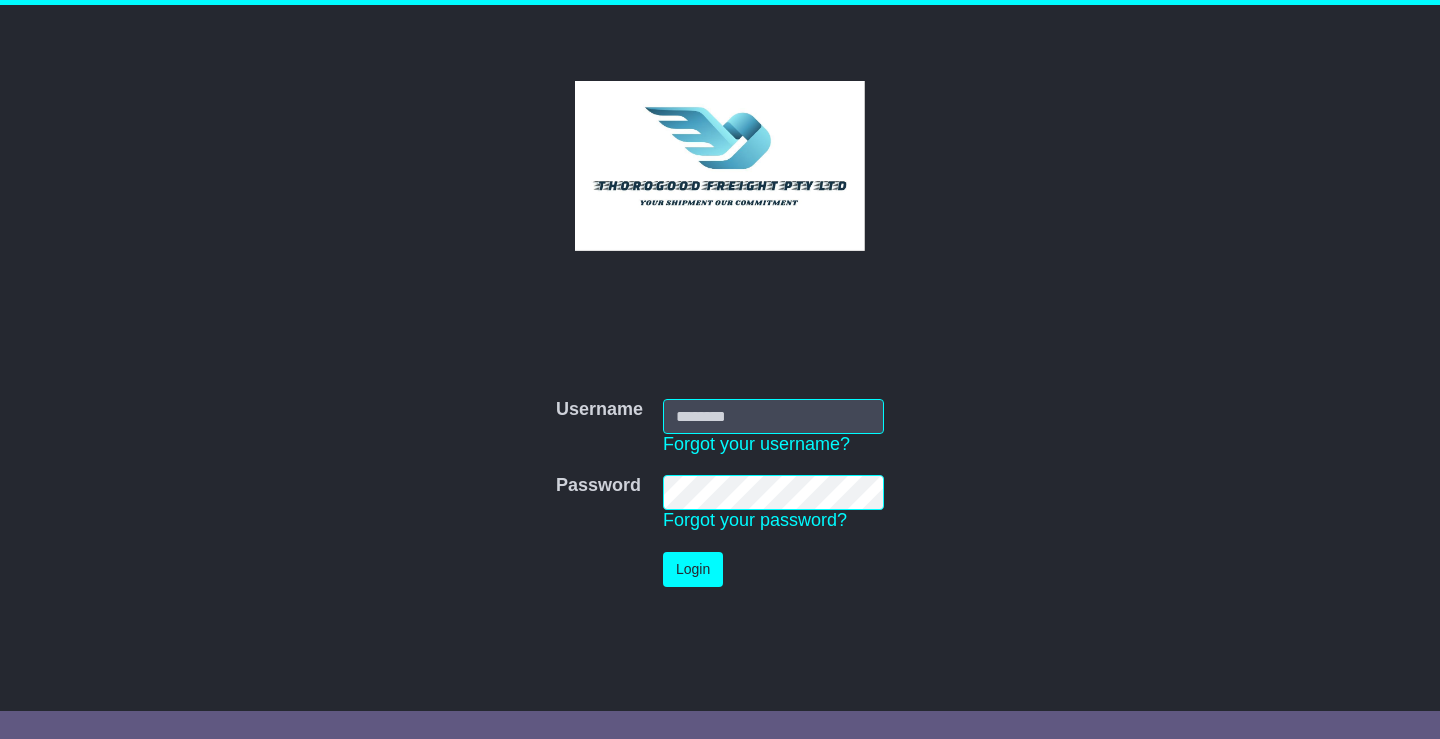 scroll, scrollTop: 0, scrollLeft: 0, axis: both 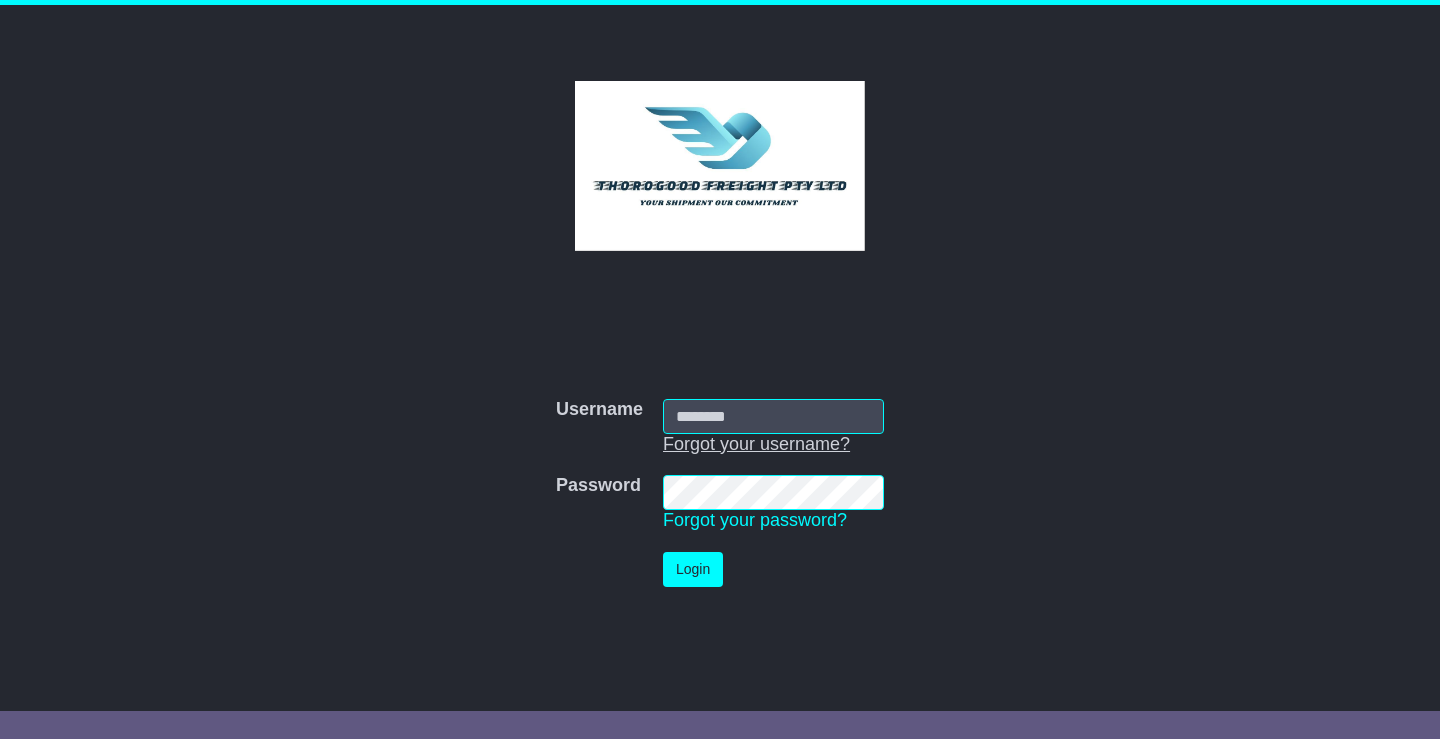 drag, startPoint x: 753, startPoint y: 406, endPoint x: 753, endPoint y: 434, distance: 28 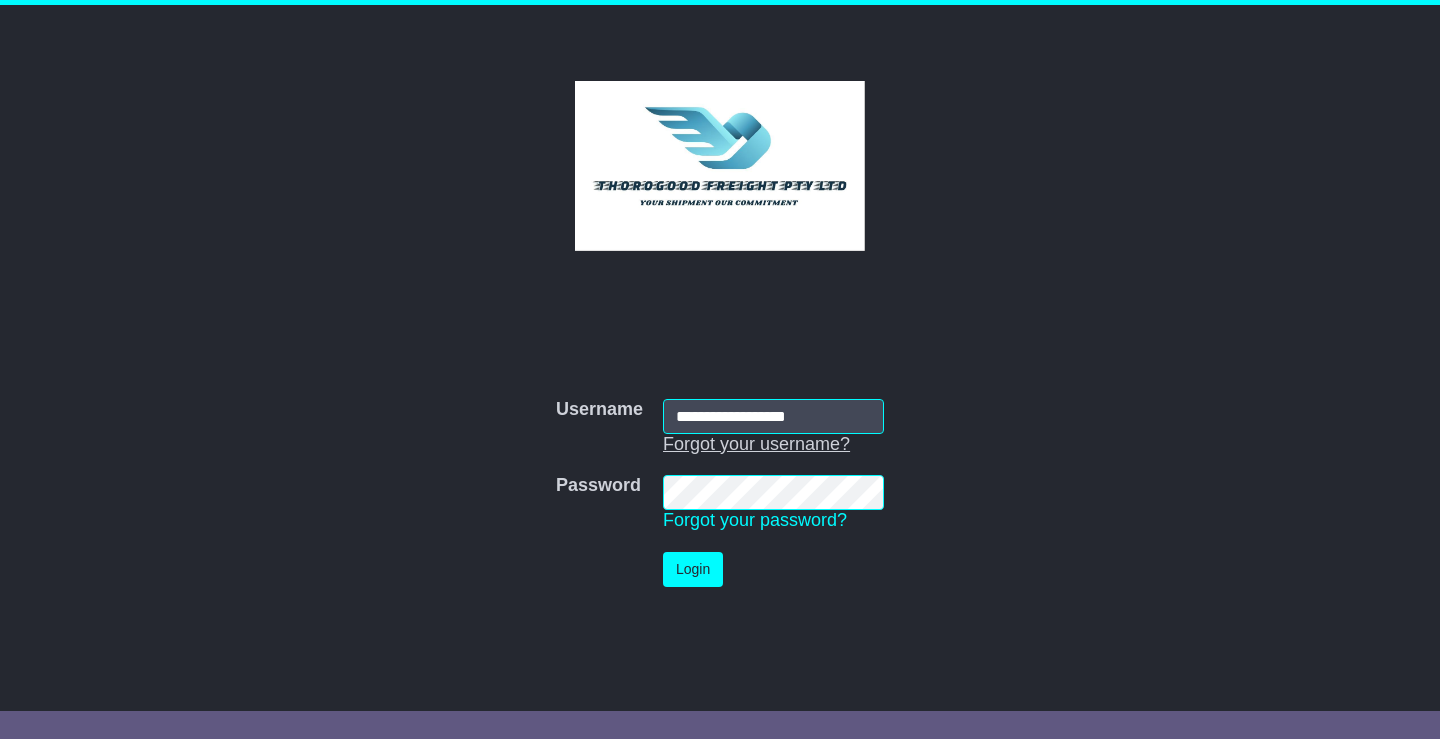 click on "Login" at bounding box center [693, 569] 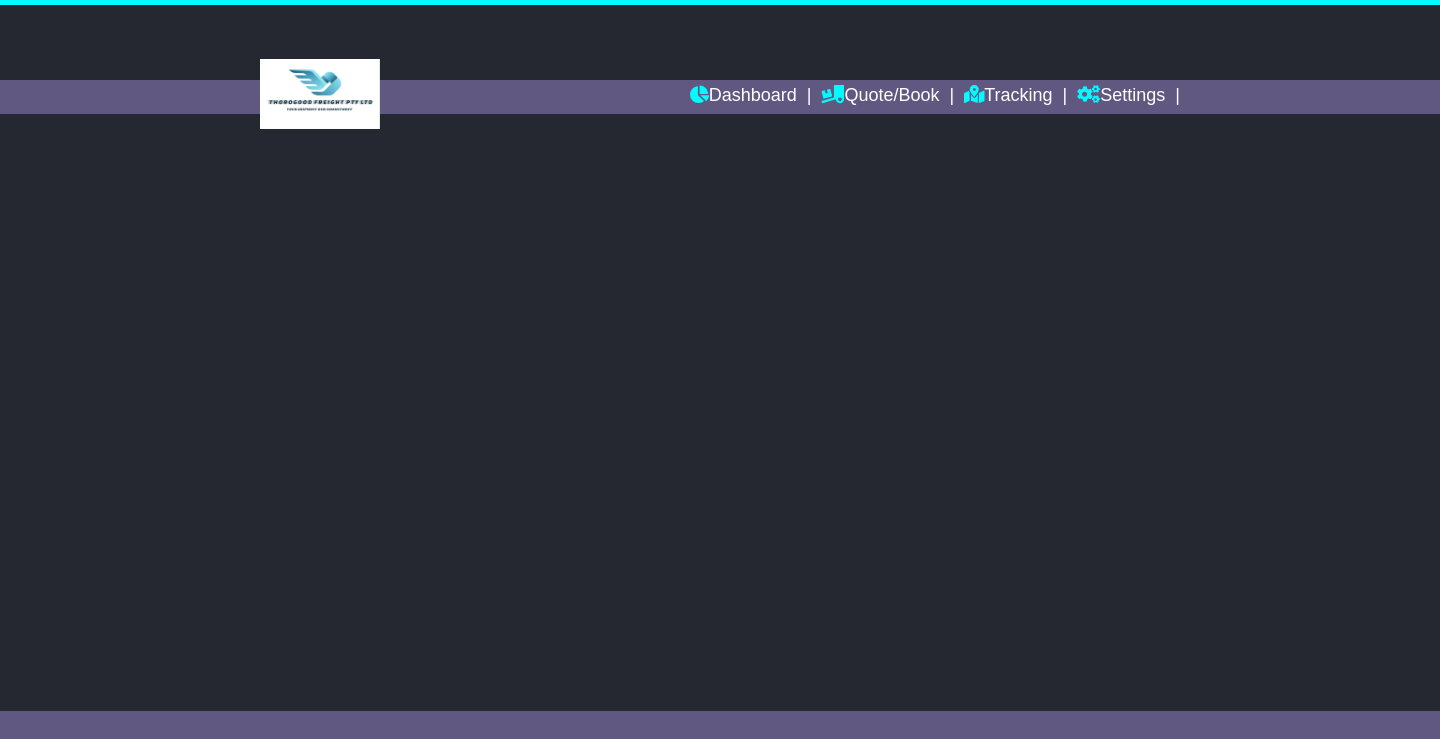 scroll, scrollTop: 0, scrollLeft: 0, axis: both 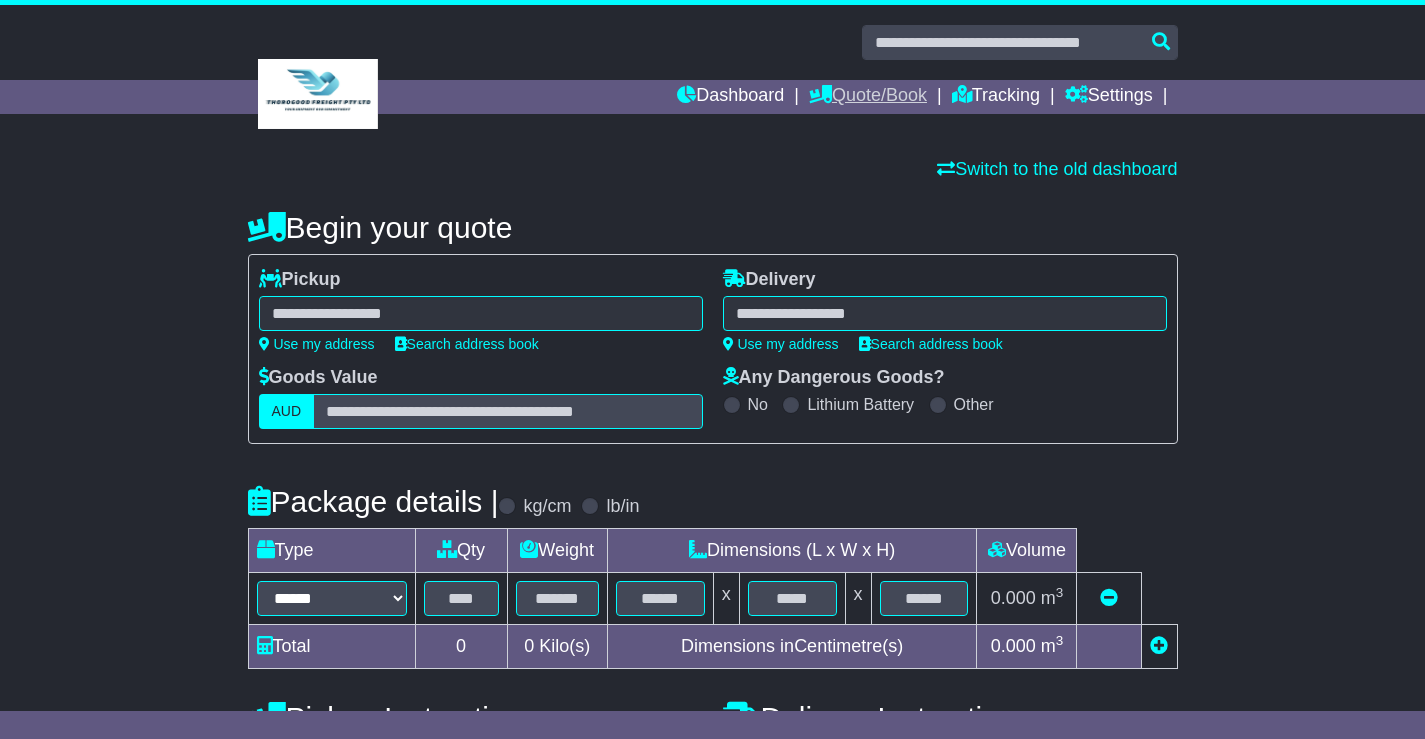 click on "Quote/Book" at bounding box center (868, 97) 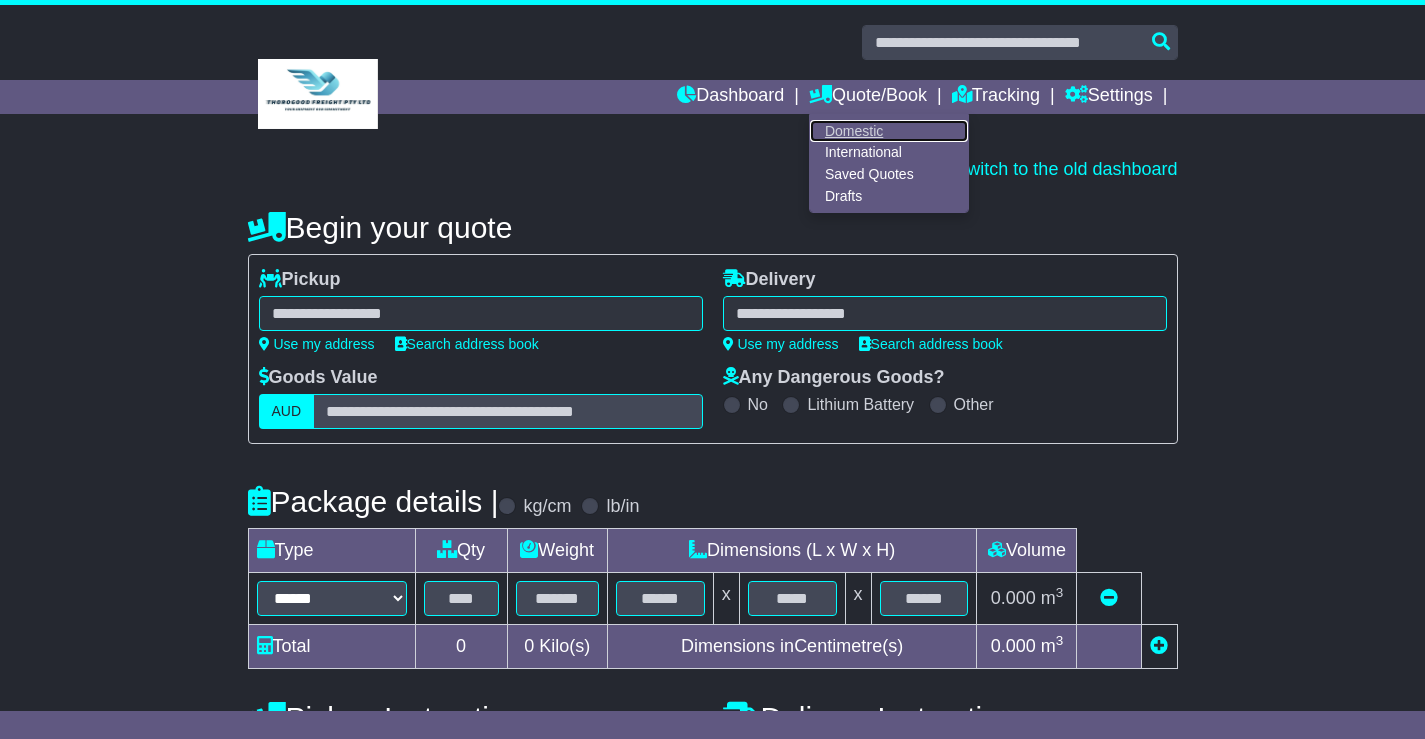 select 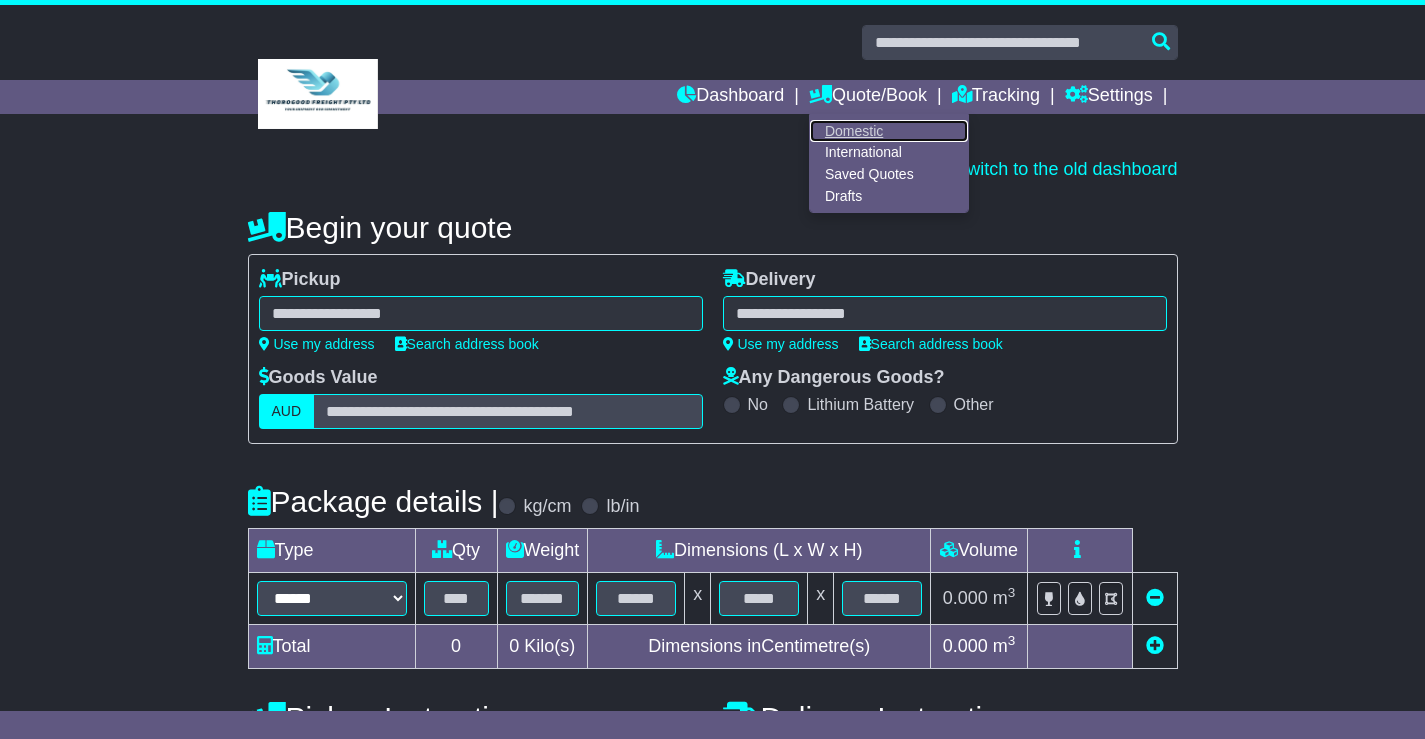 click on "Domestic" at bounding box center [889, 131] 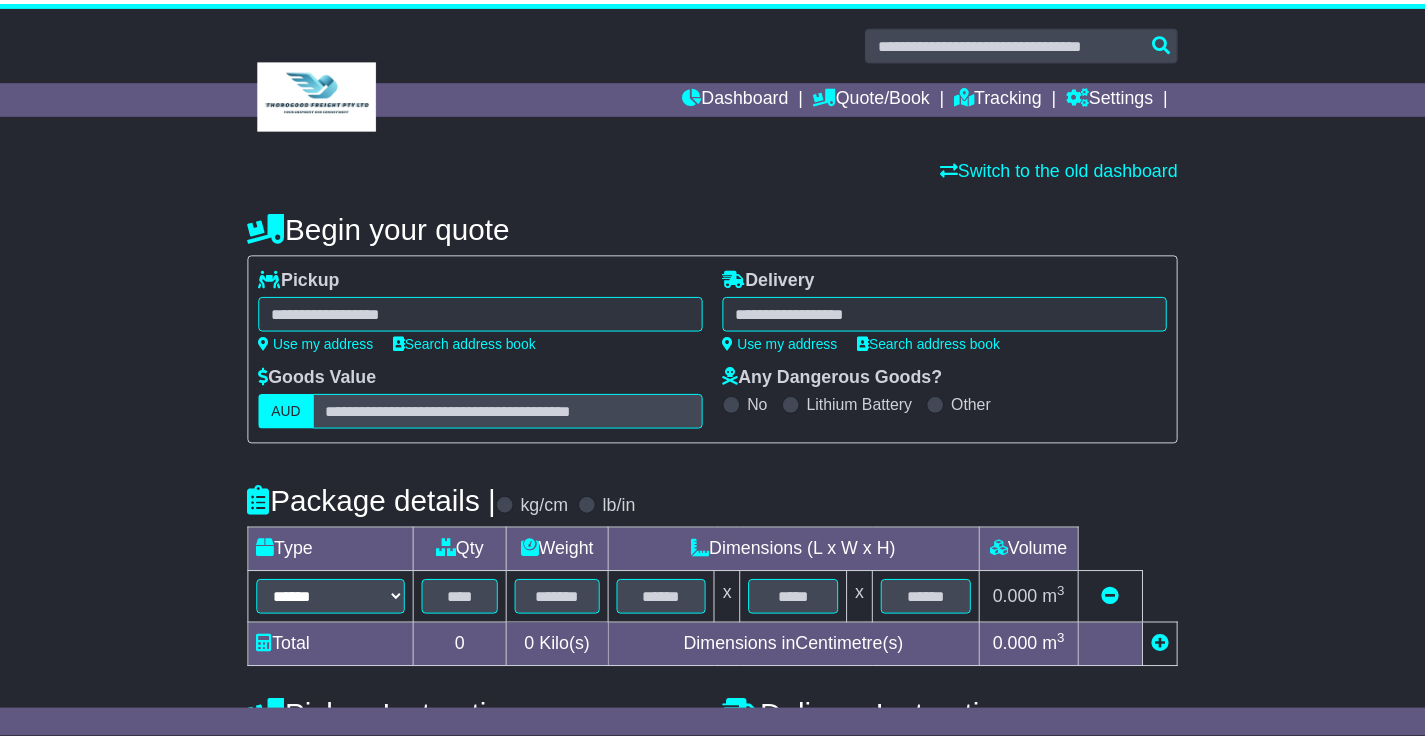 scroll, scrollTop: 0, scrollLeft: 0, axis: both 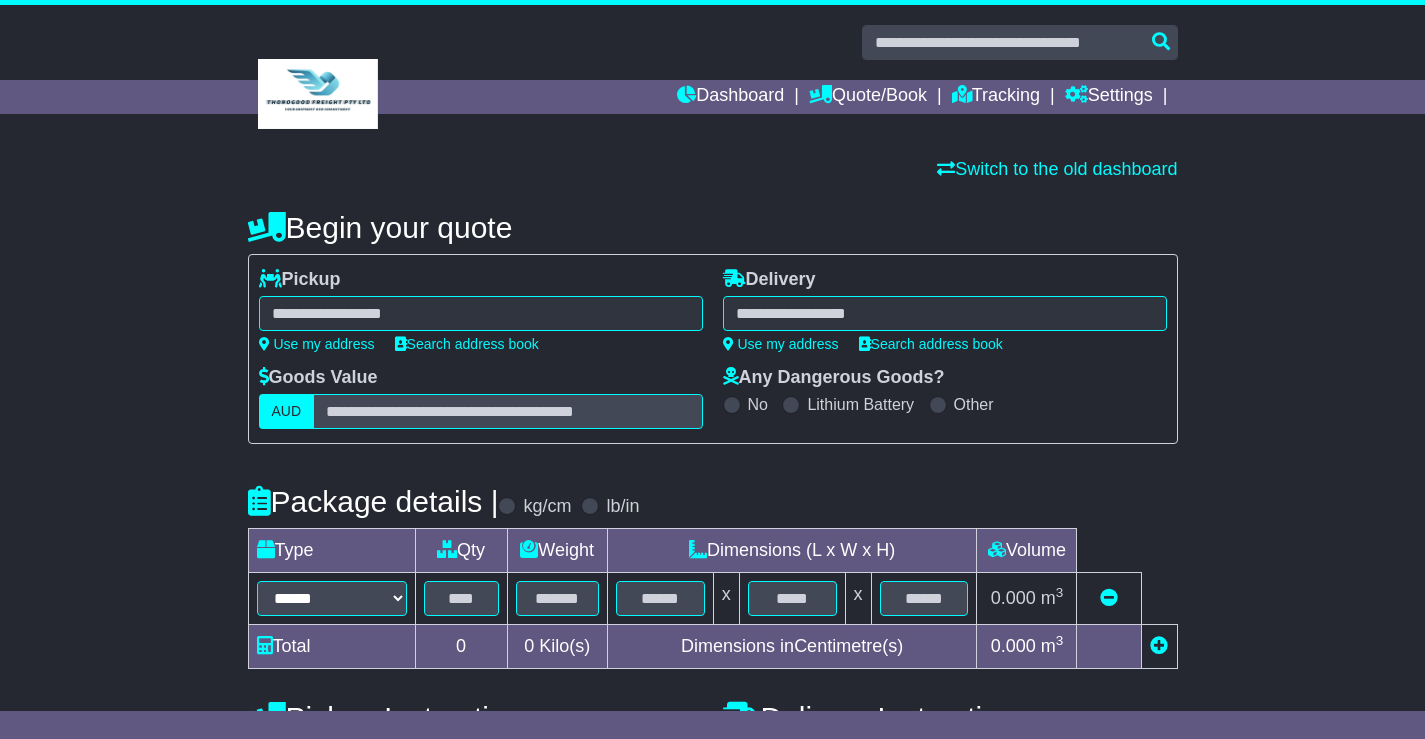 select 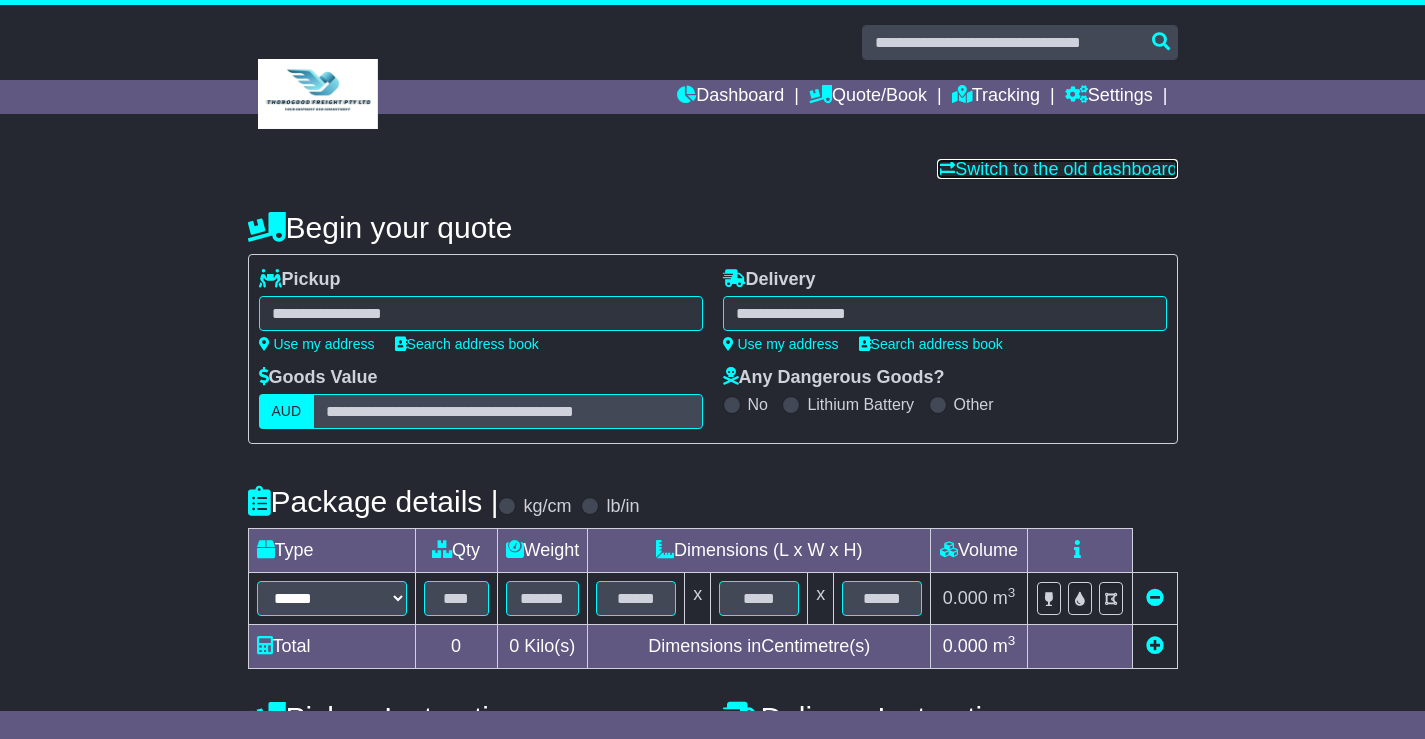click on "Switch to the old dashboard" at bounding box center [1057, 169] 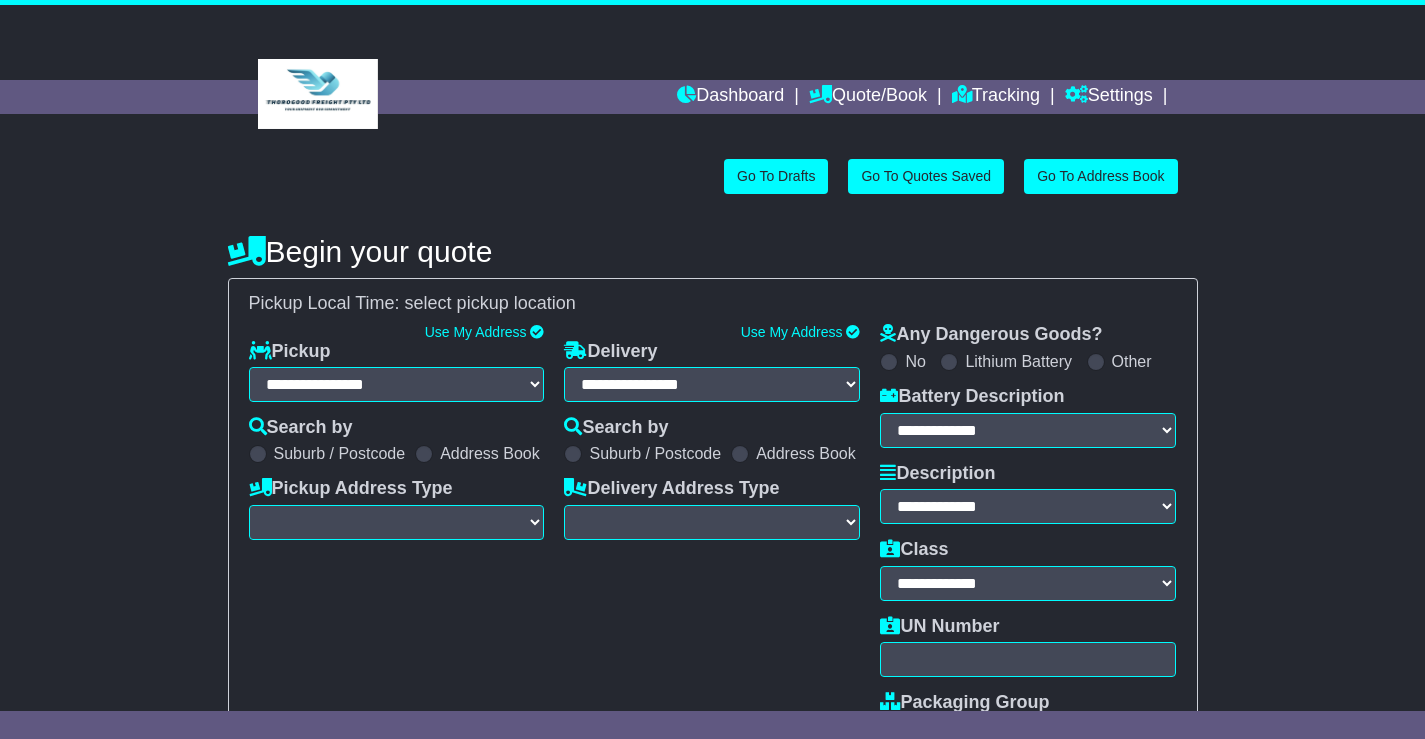 scroll, scrollTop: 0, scrollLeft: 0, axis: both 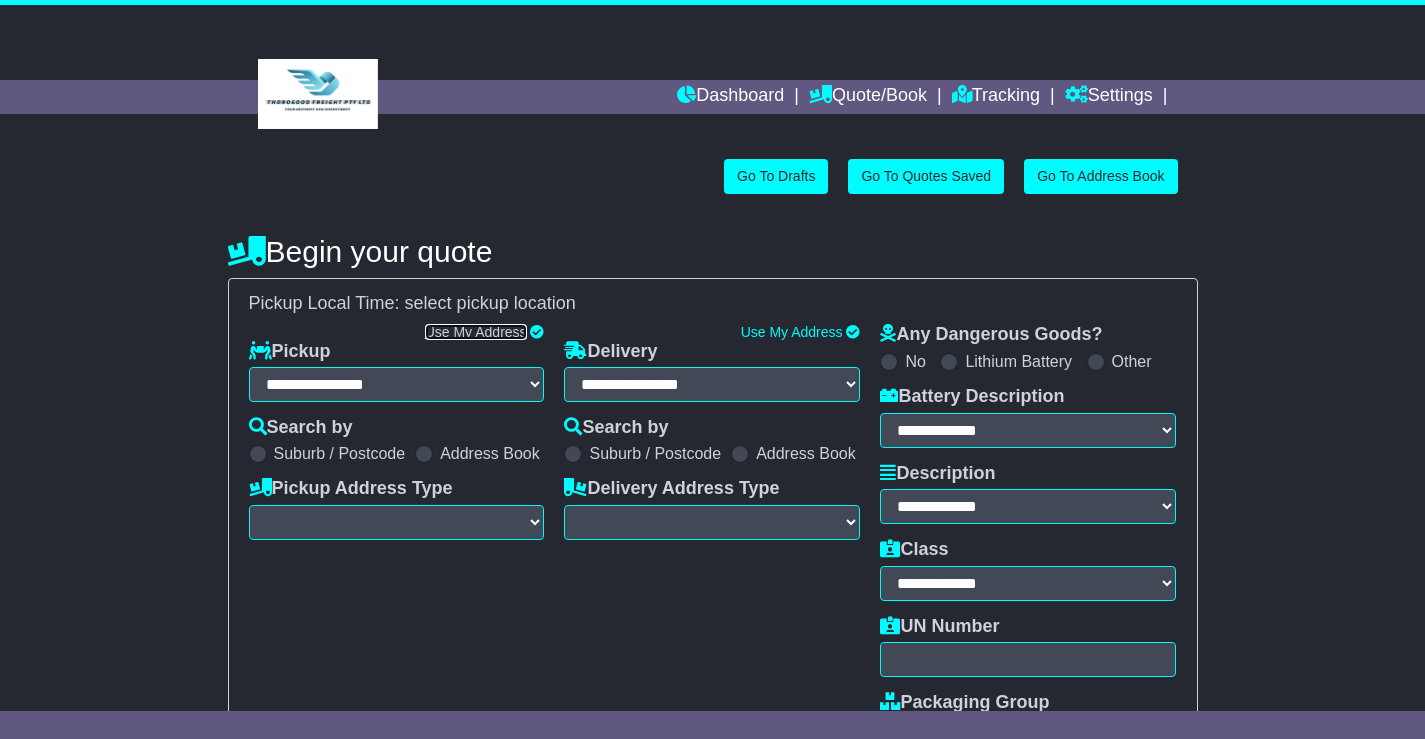 click on "Use My Address" at bounding box center [476, 332] 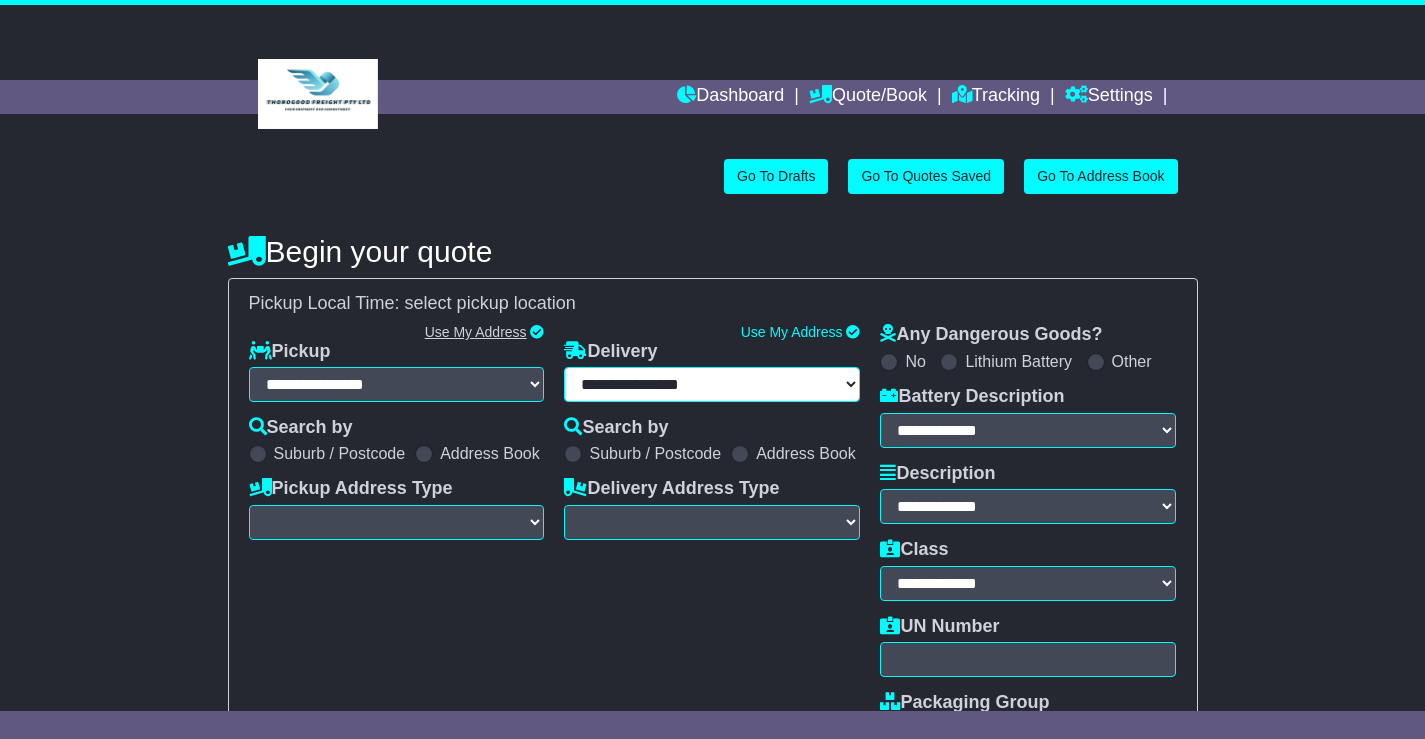 select on "**" 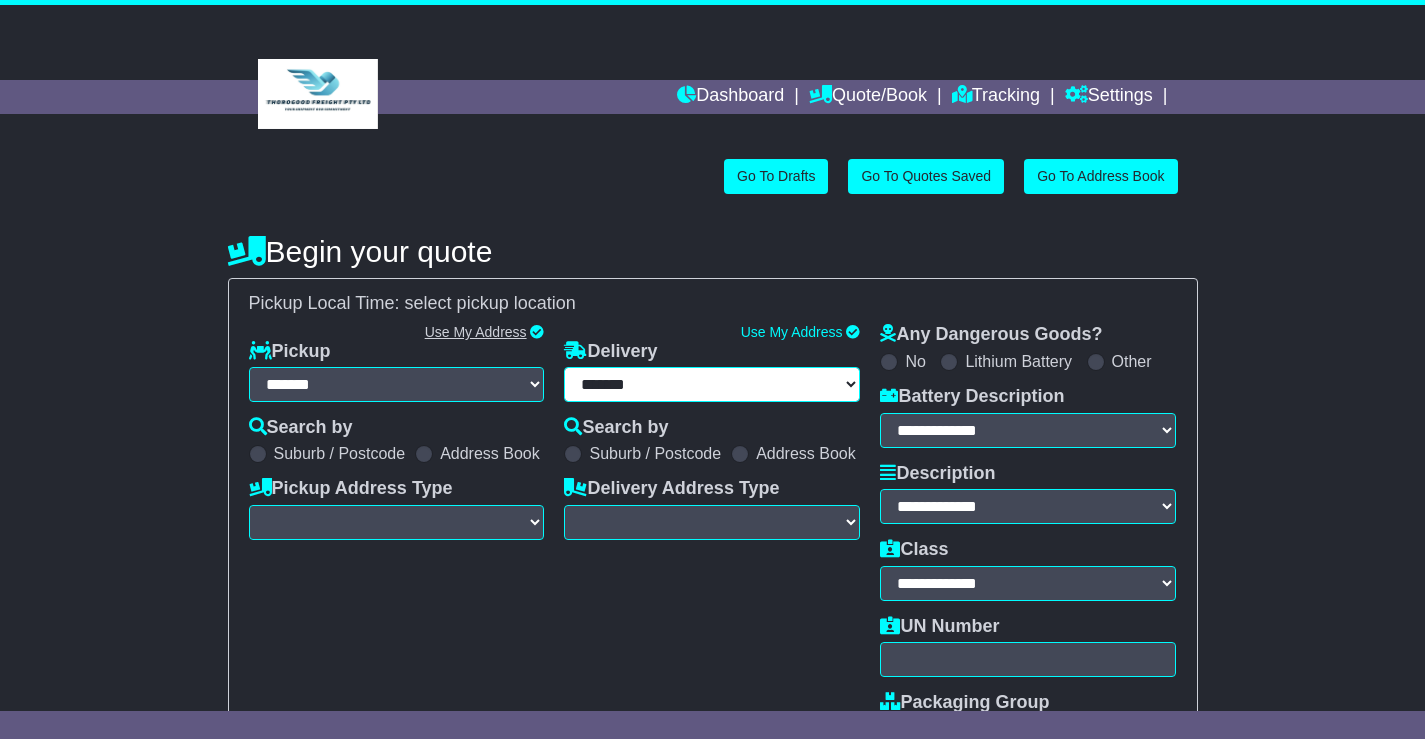 scroll, scrollTop: 0, scrollLeft: 0, axis: both 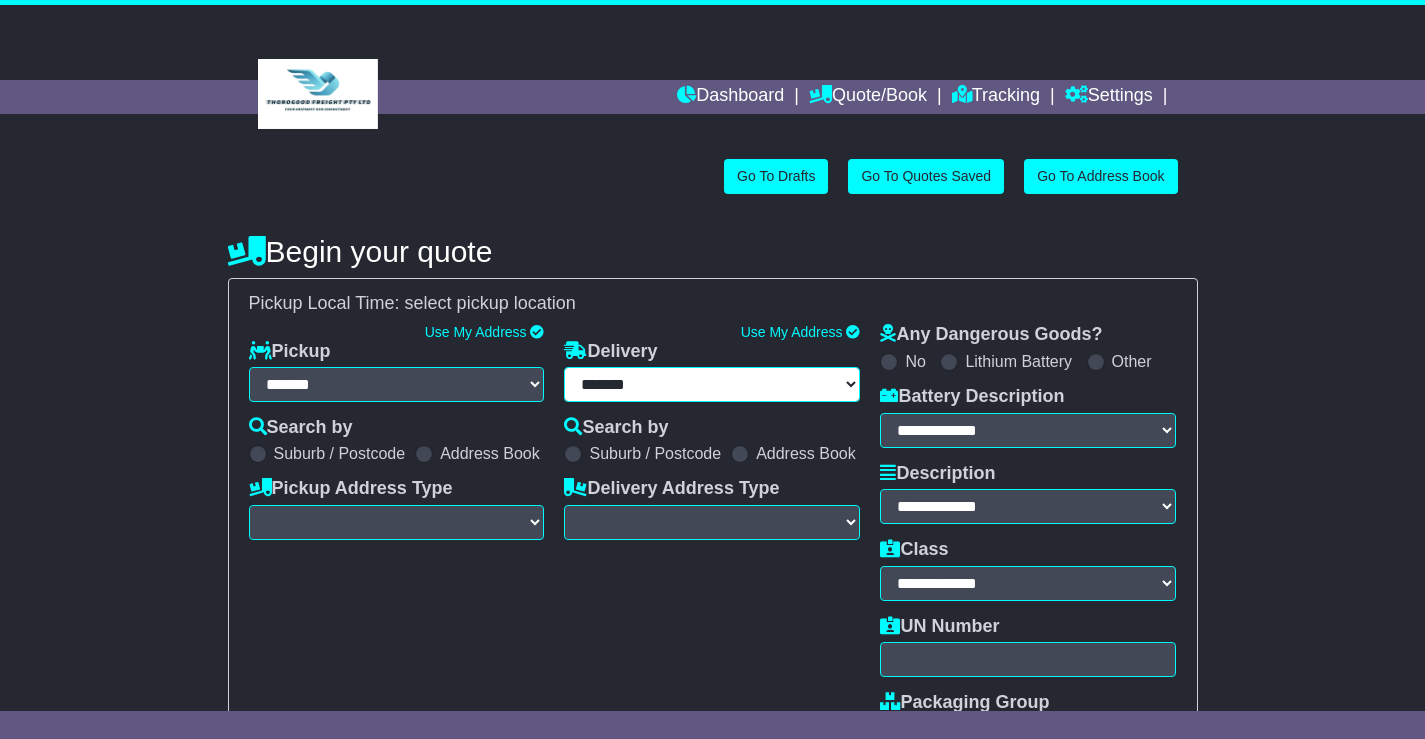 select on "**********" 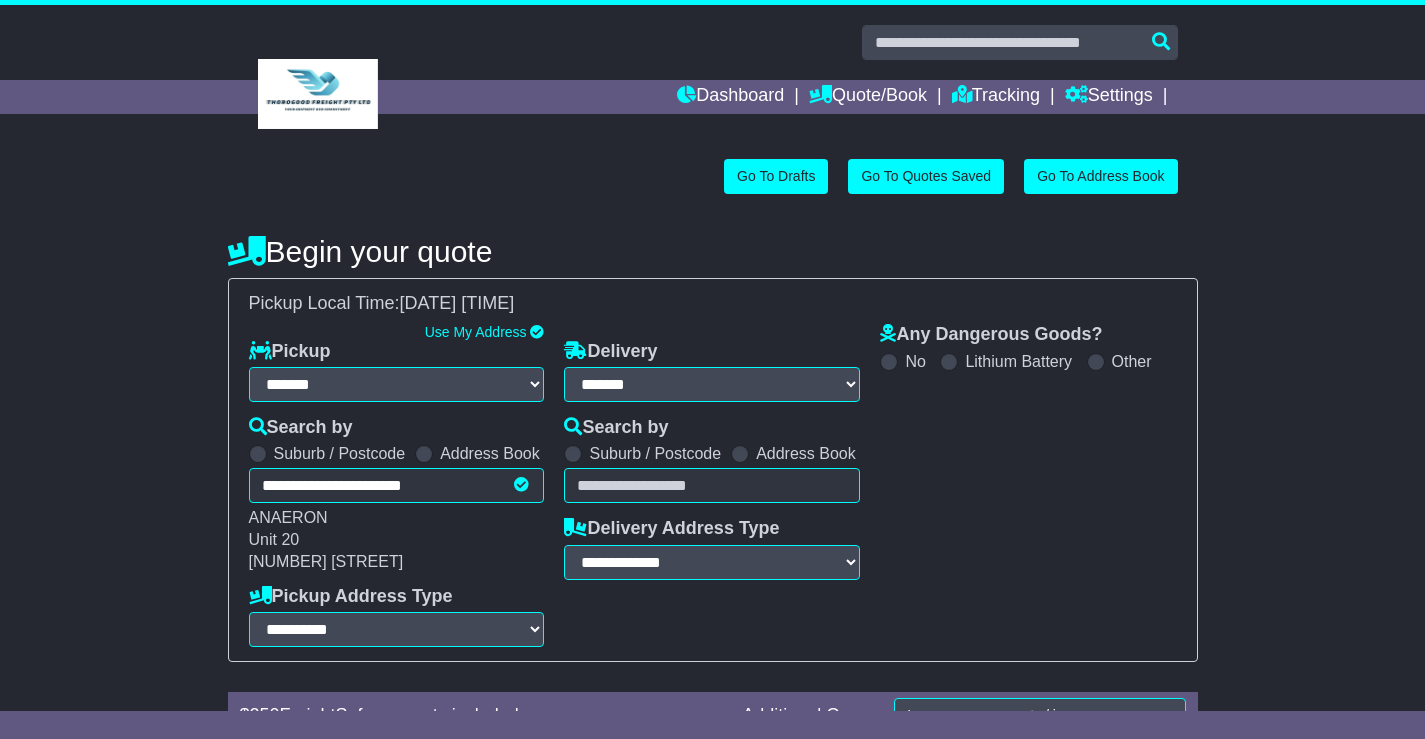 click at bounding box center [740, 454] 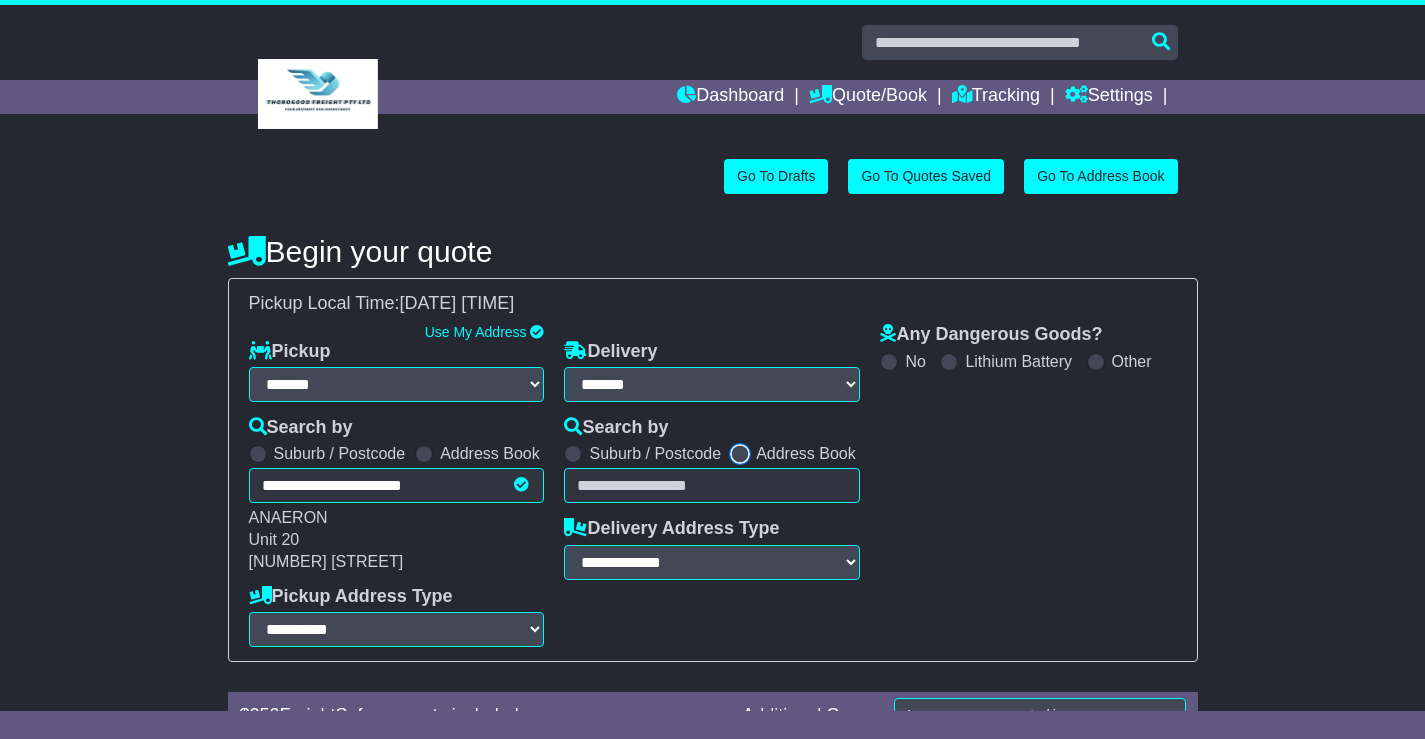 select 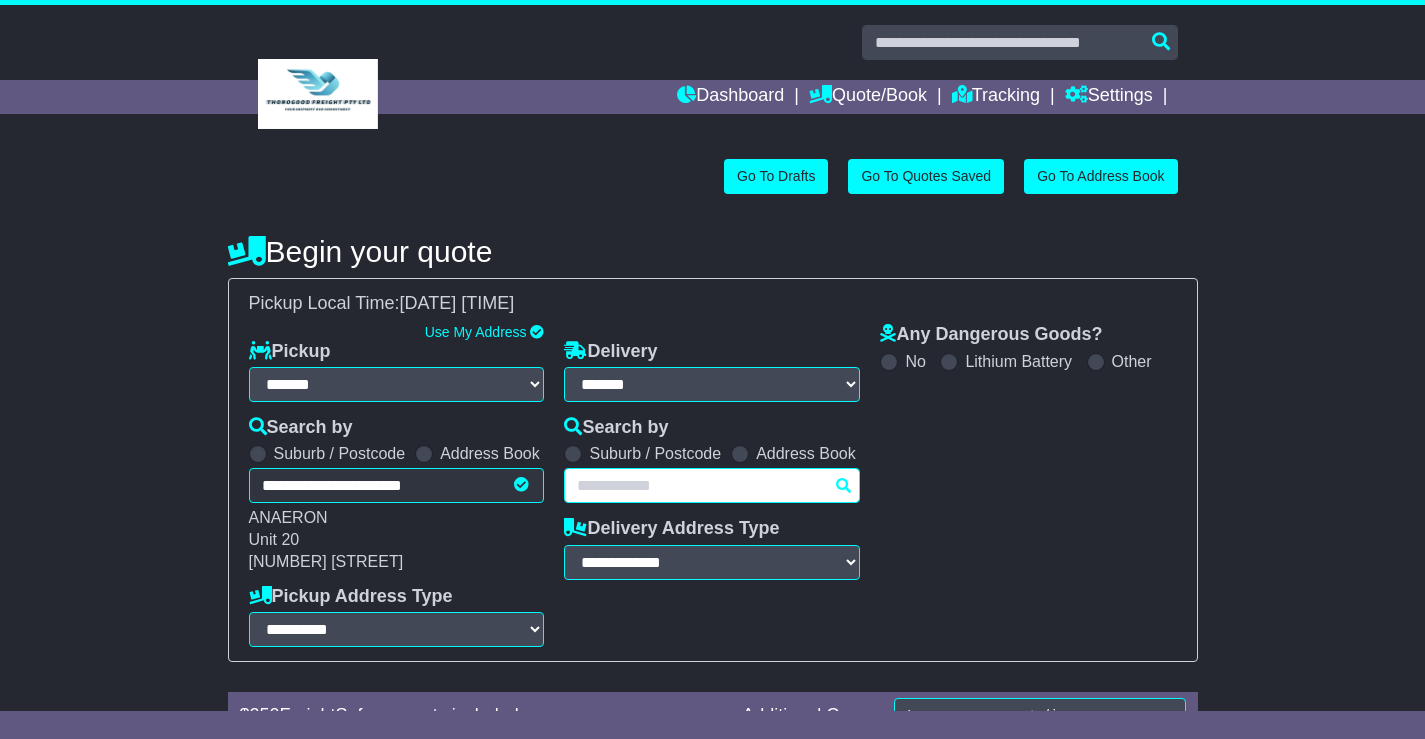 click on "Unknown City / Postcode Pair
×
You have entered     address.
Our database shows the postcode and suburb don't match. Please make sure location exists otherwise you might not receive all quotes available.
Maybe you meant to use some of the next:
Ok" at bounding box center [712, 485] 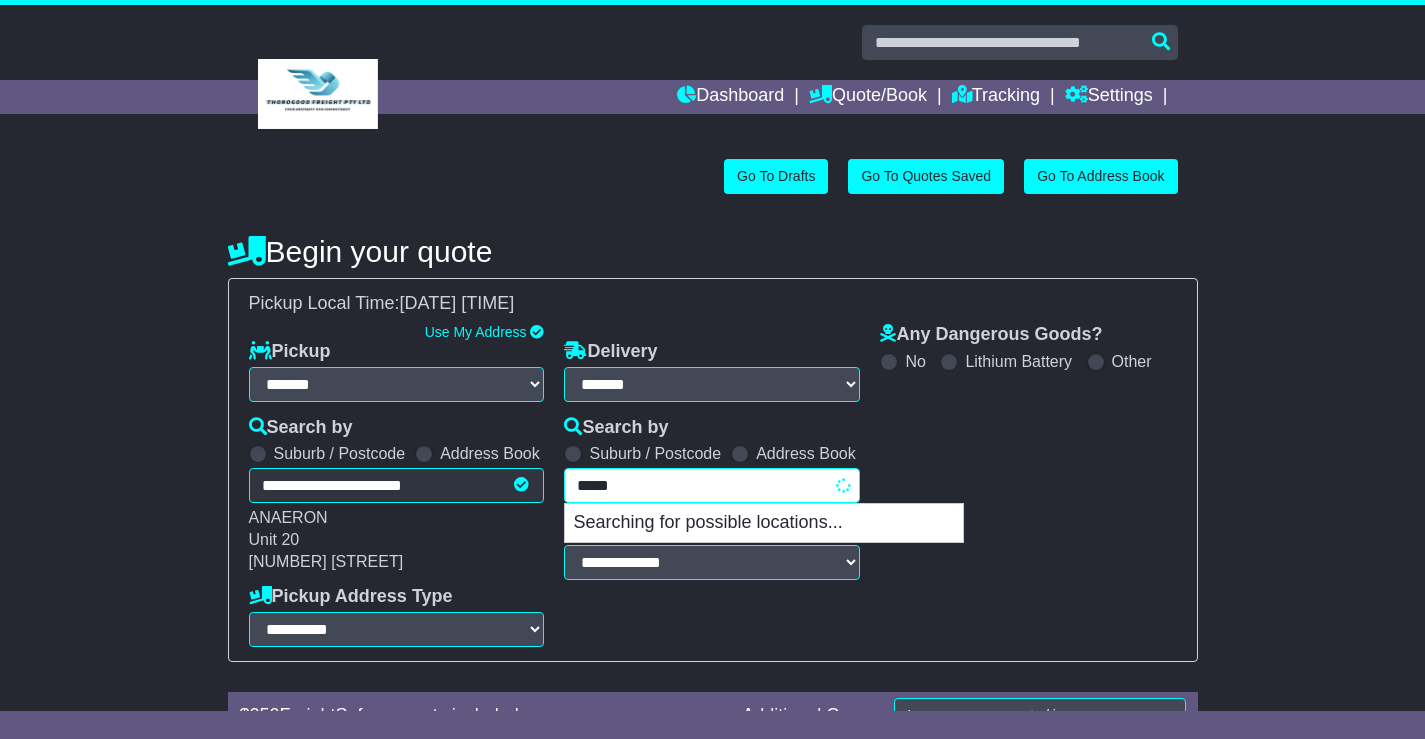 type on "******" 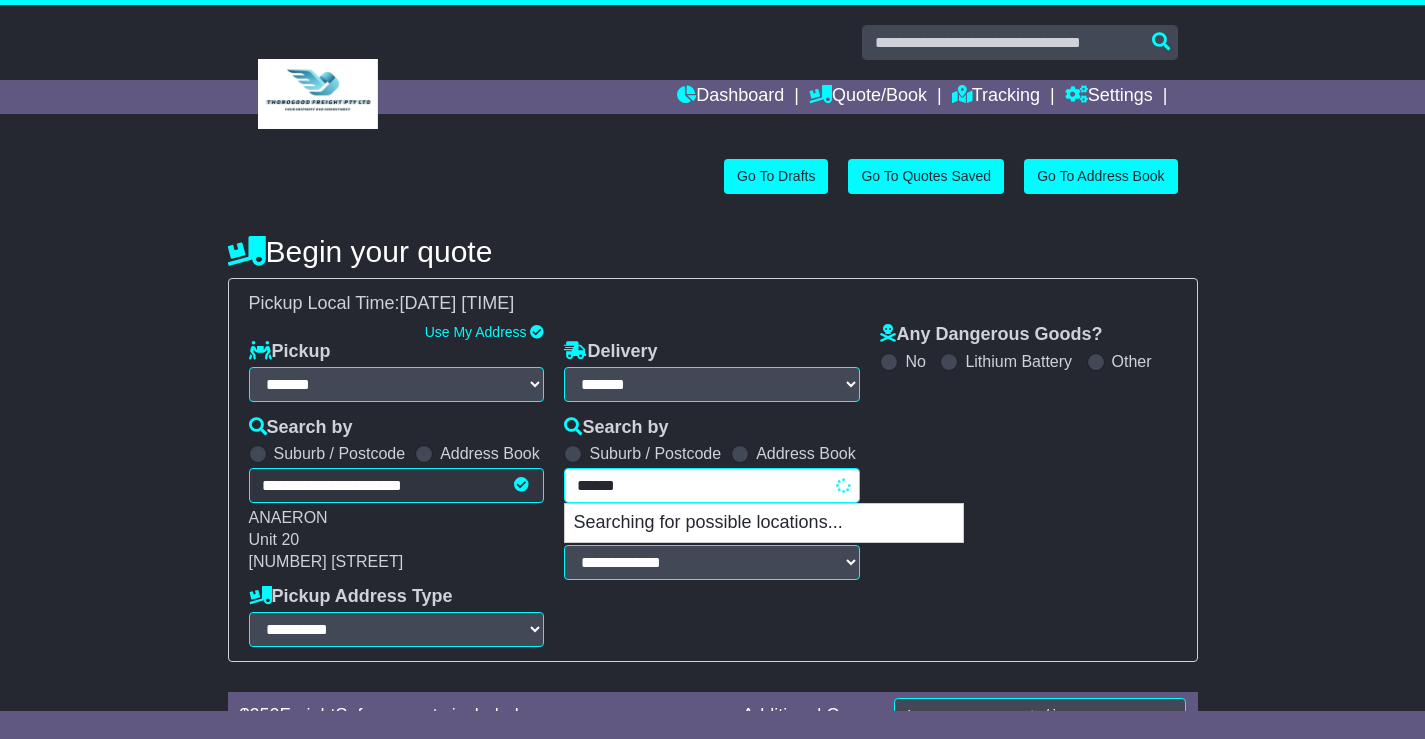 type on "**********" 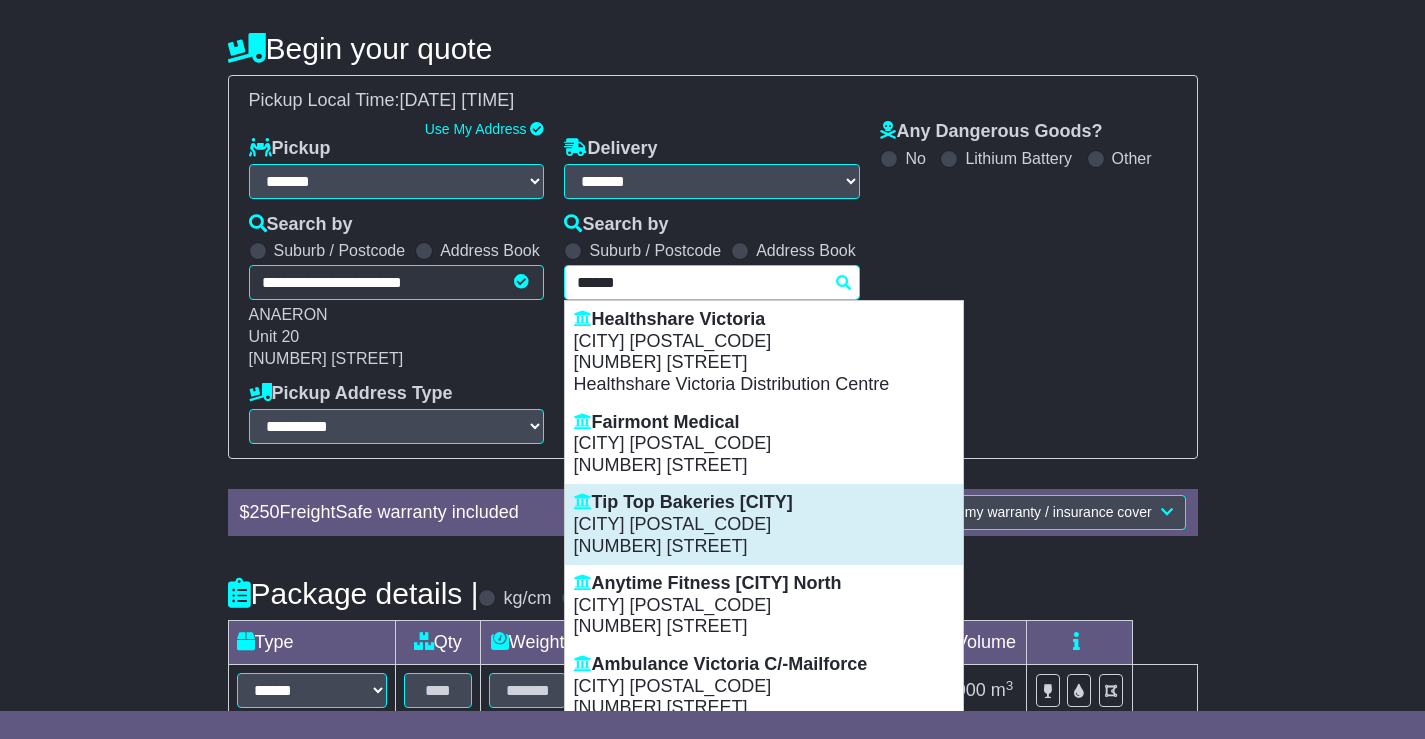 scroll, scrollTop: 300, scrollLeft: 0, axis: vertical 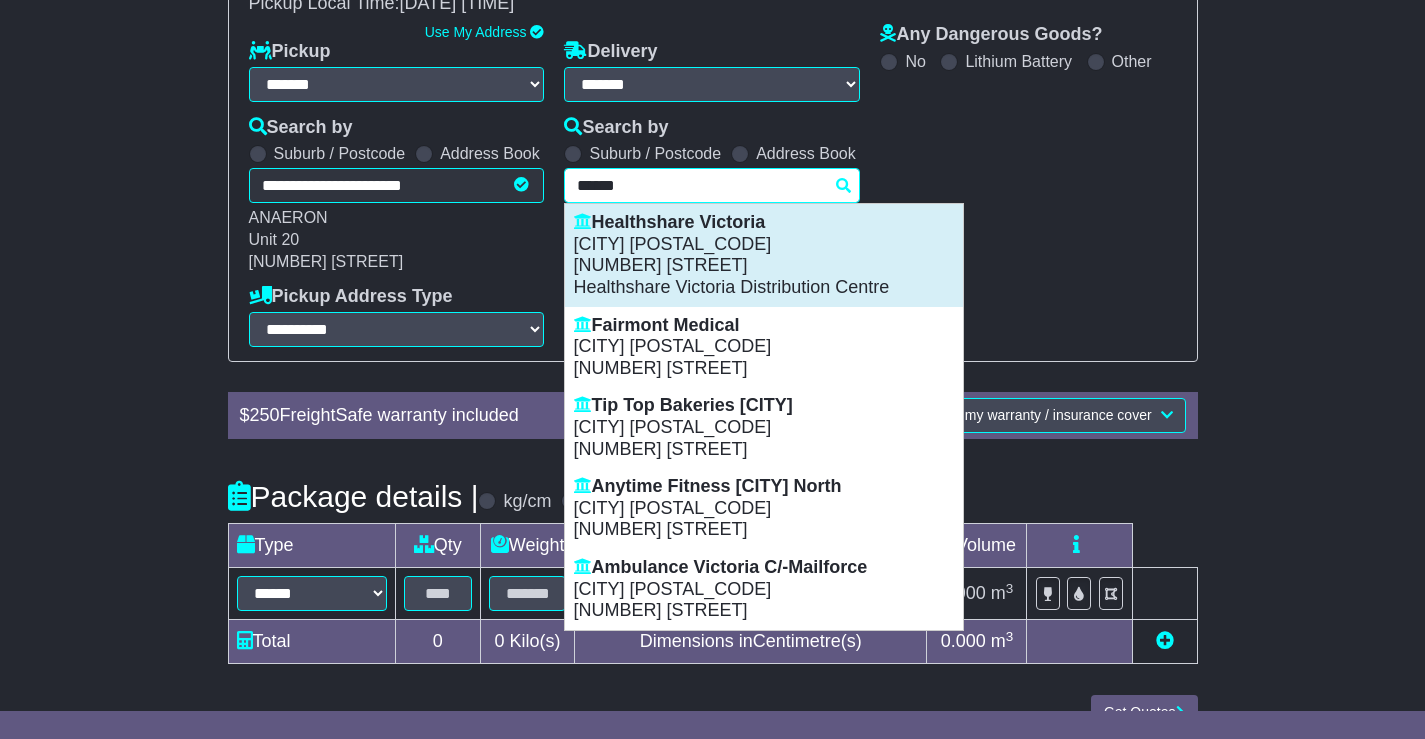 type 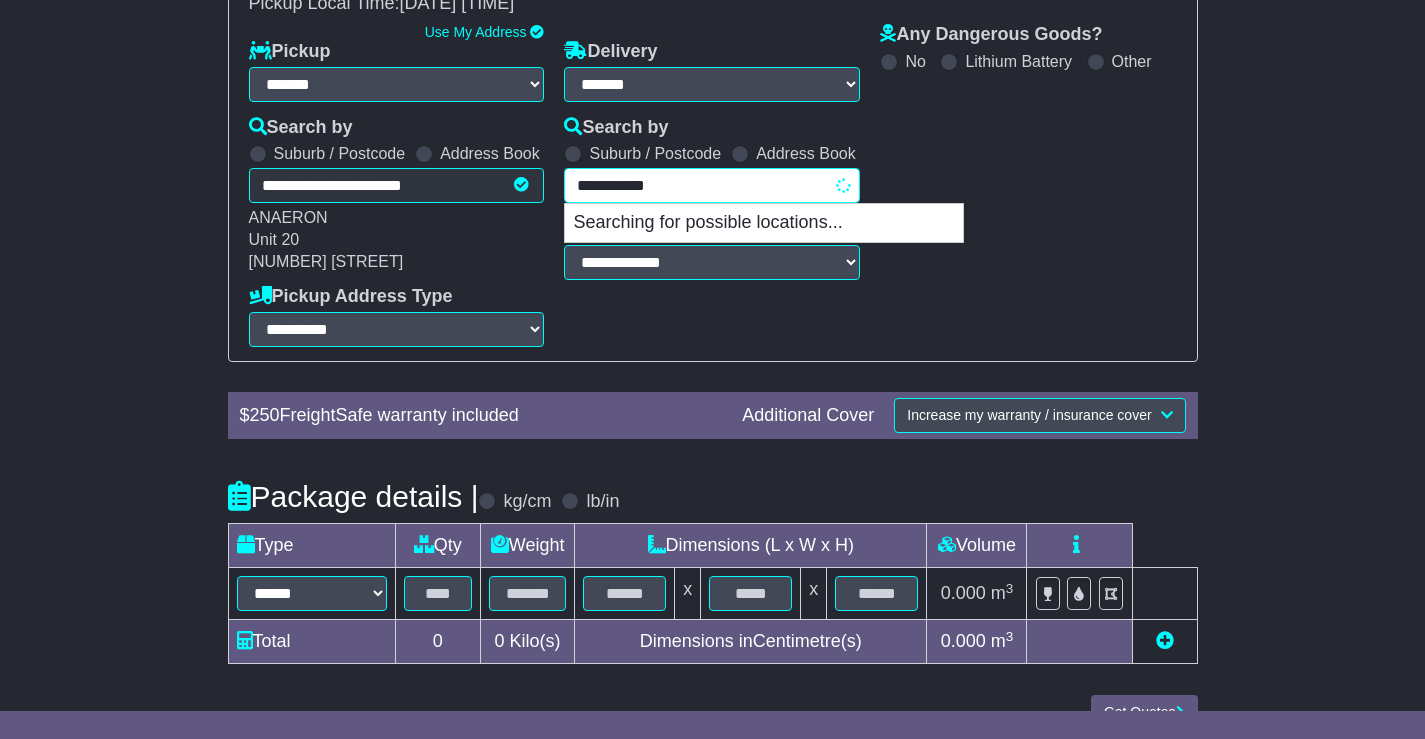 type on "**********" 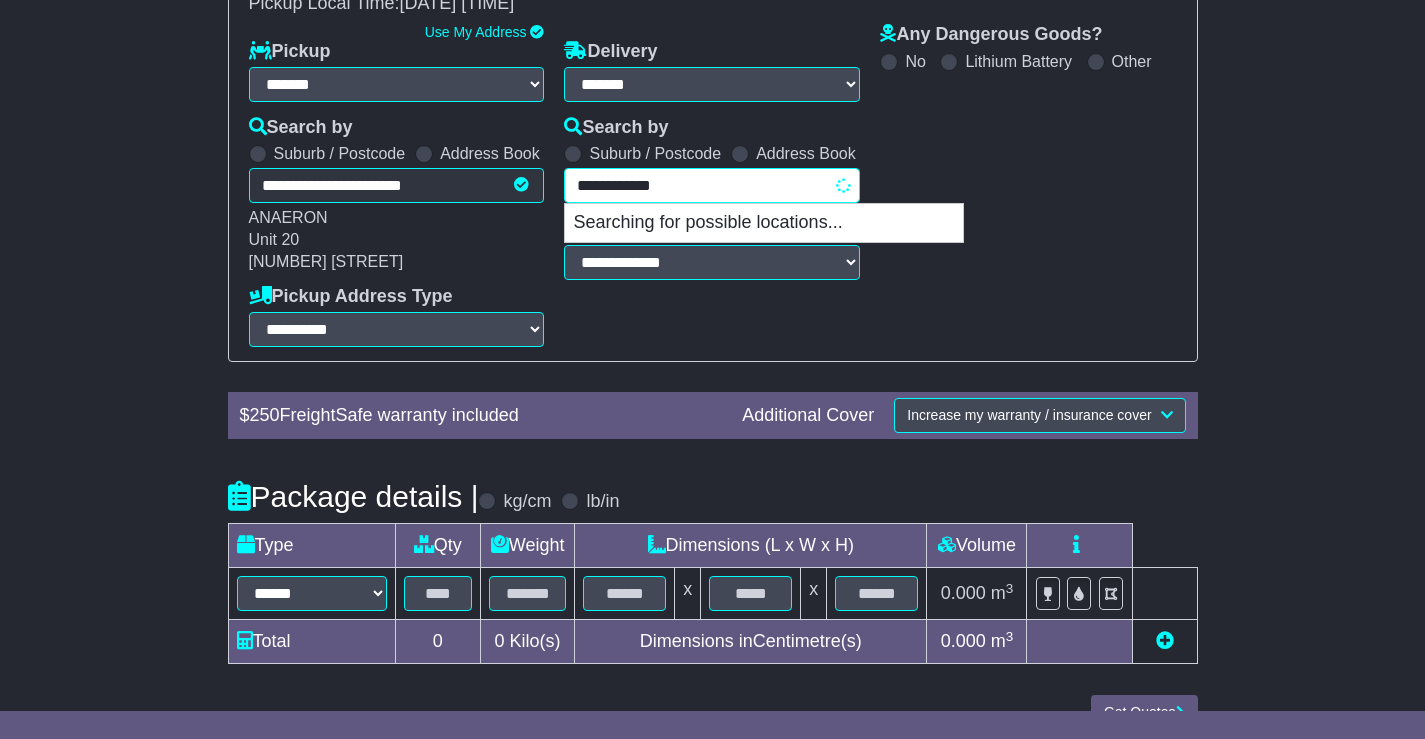 type on "**********" 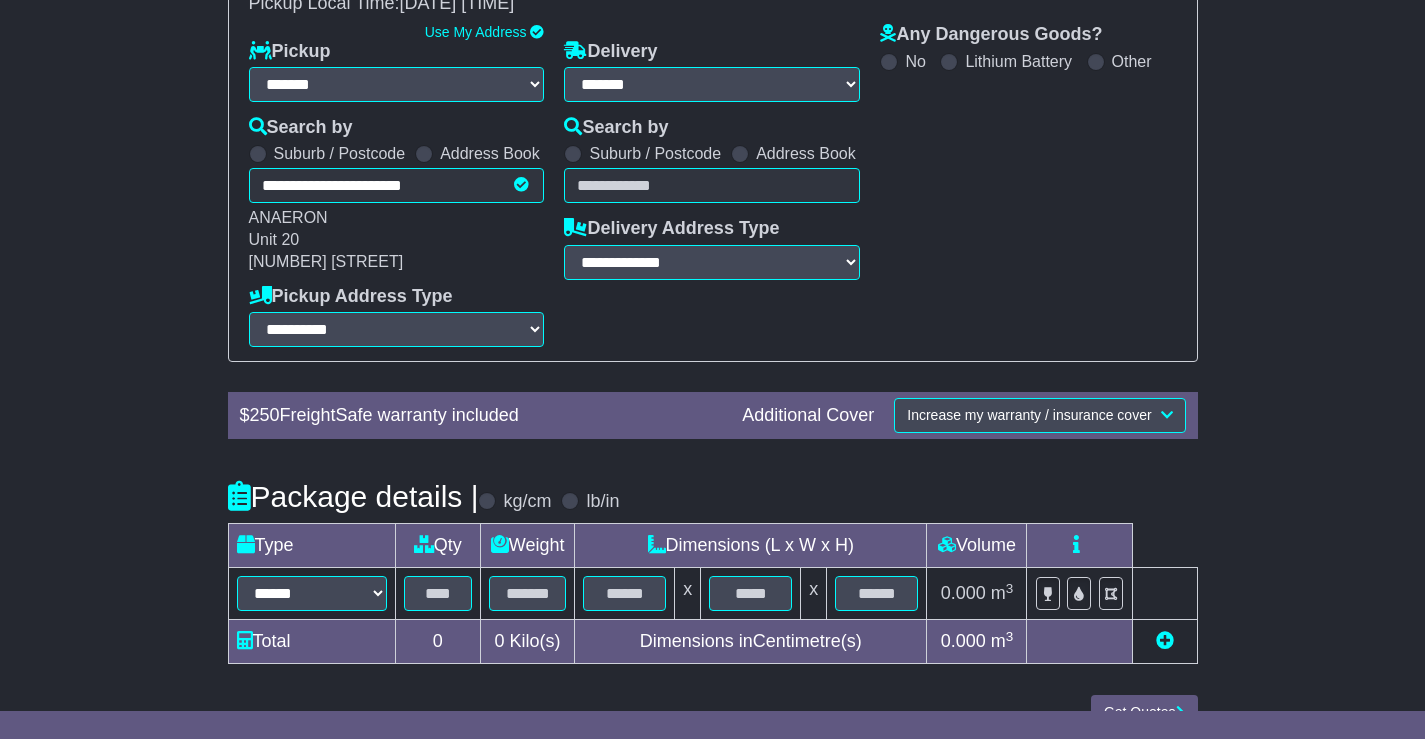 click at bounding box center (573, 154) 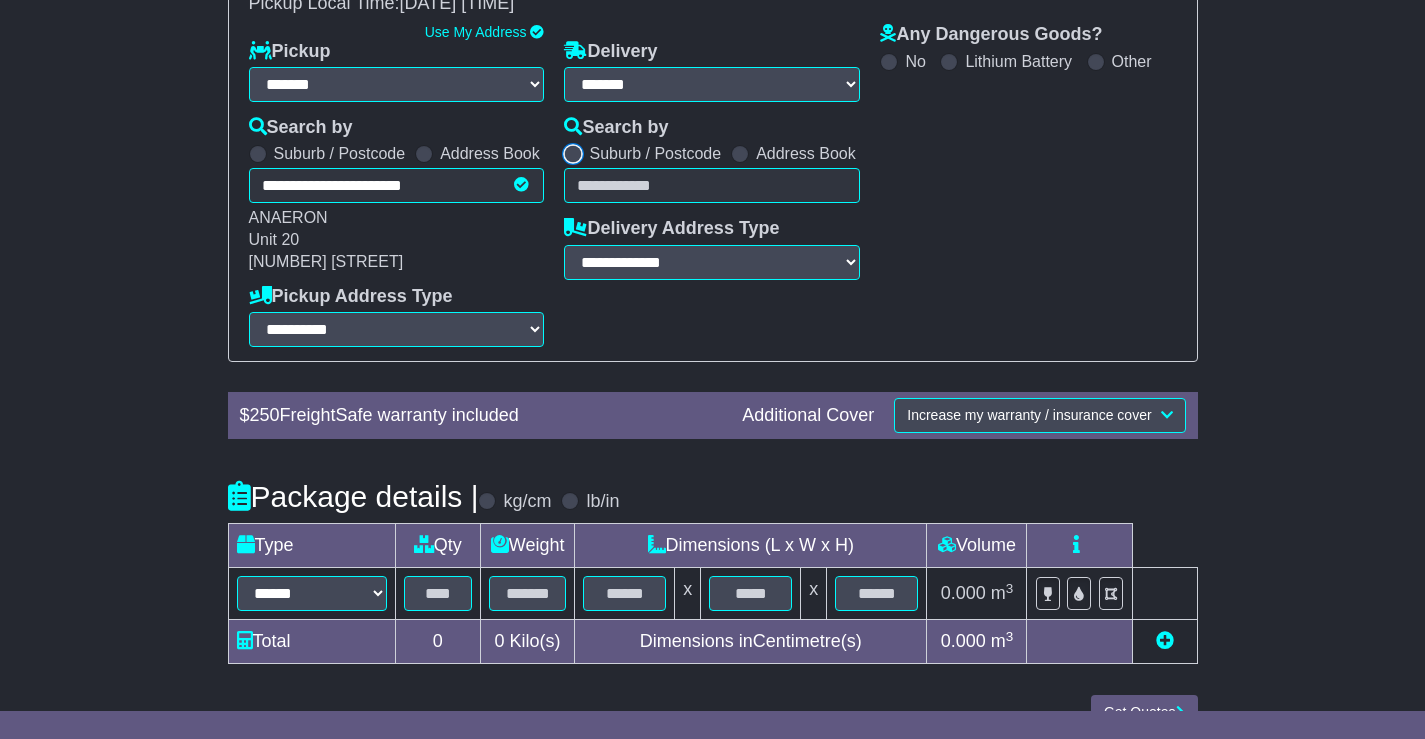 select 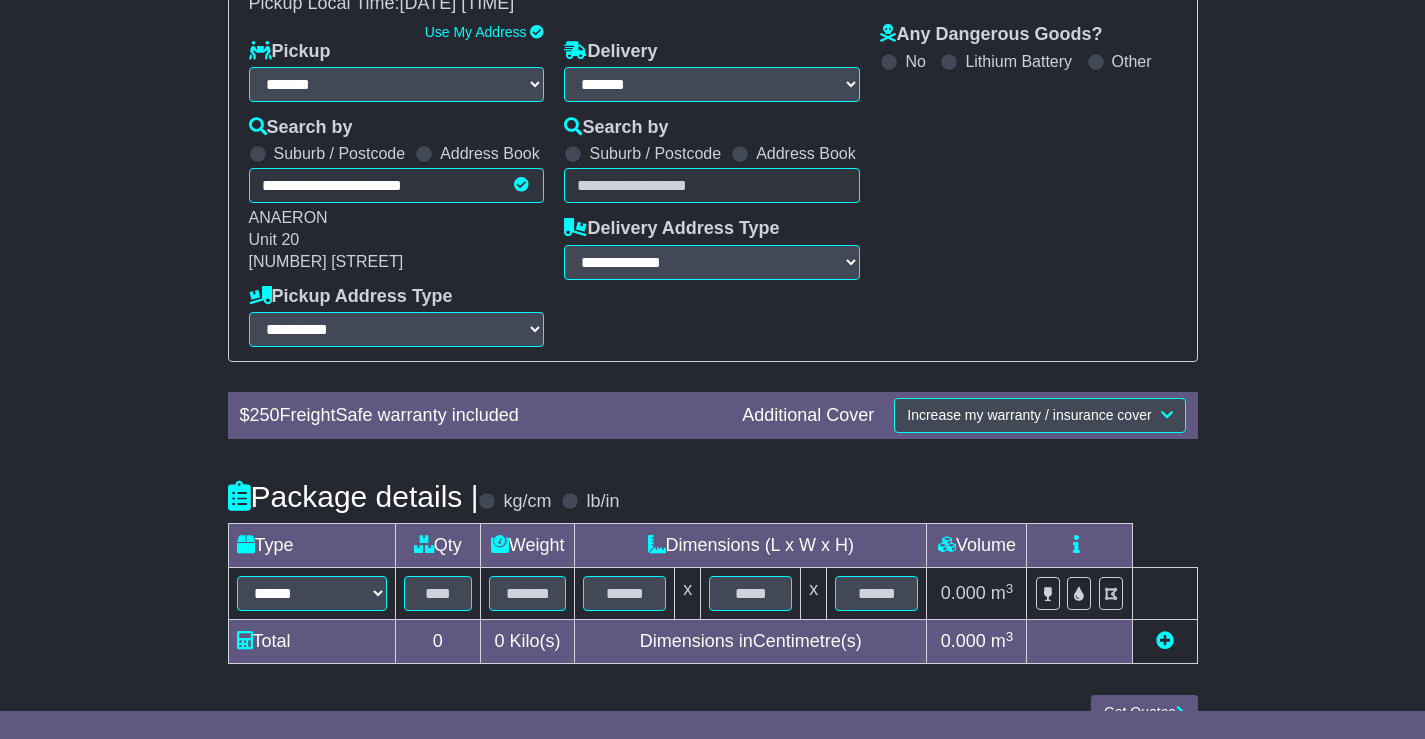 click at bounding box center (712, 185) 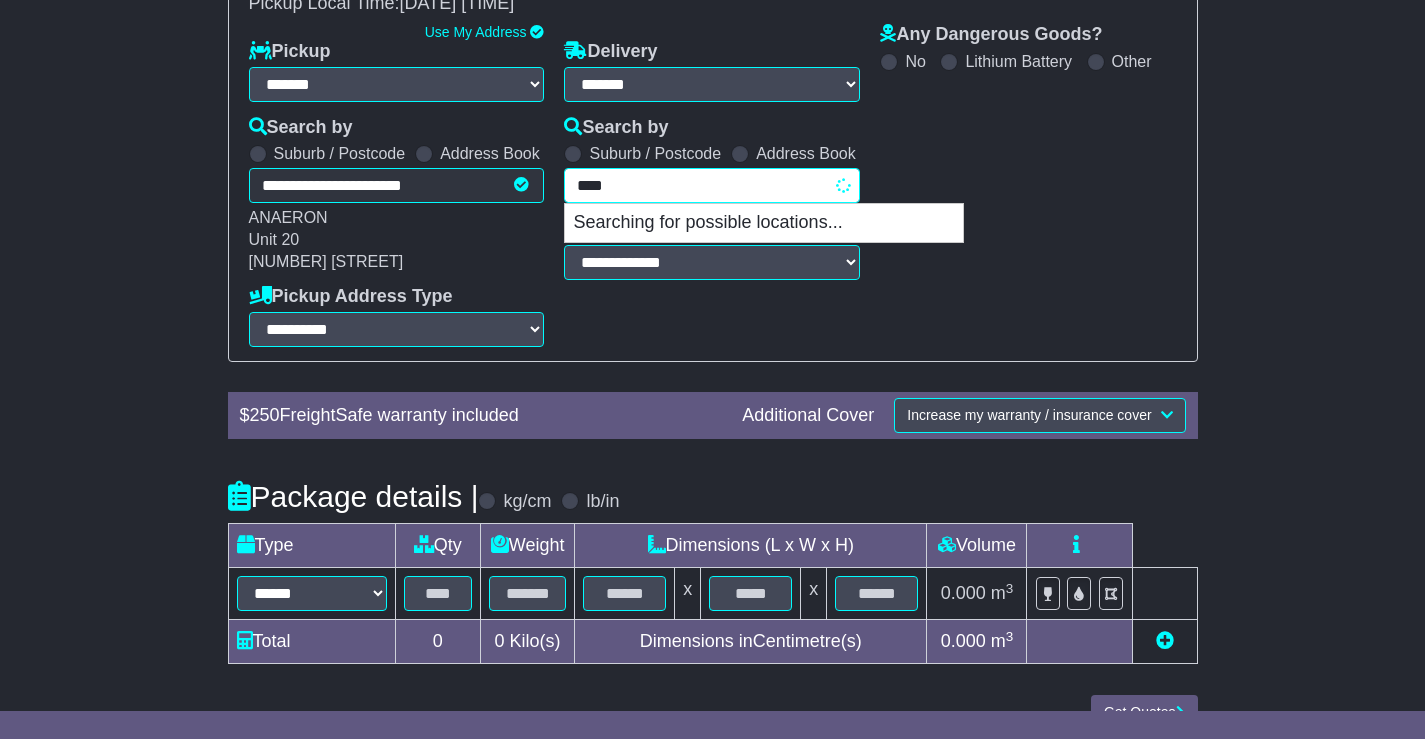 type on "*****" 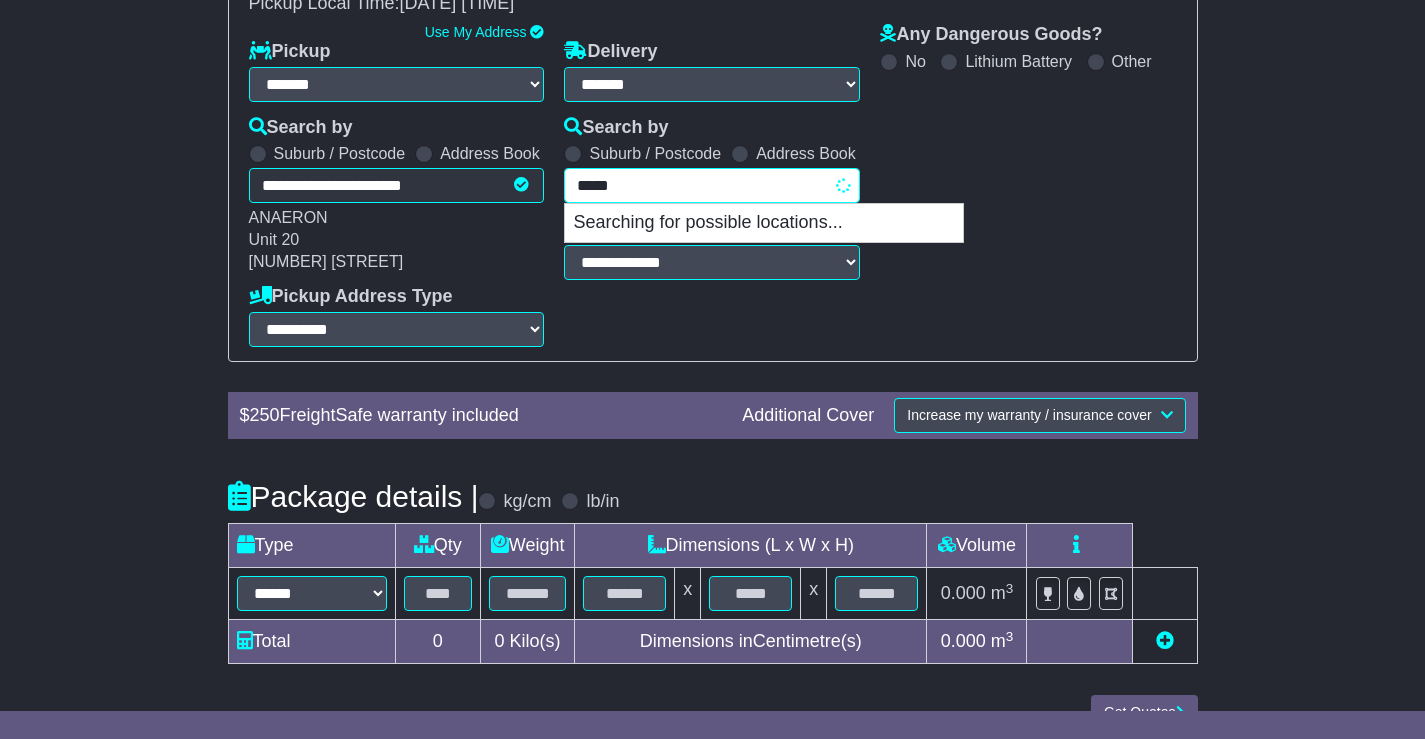 type on "*********" 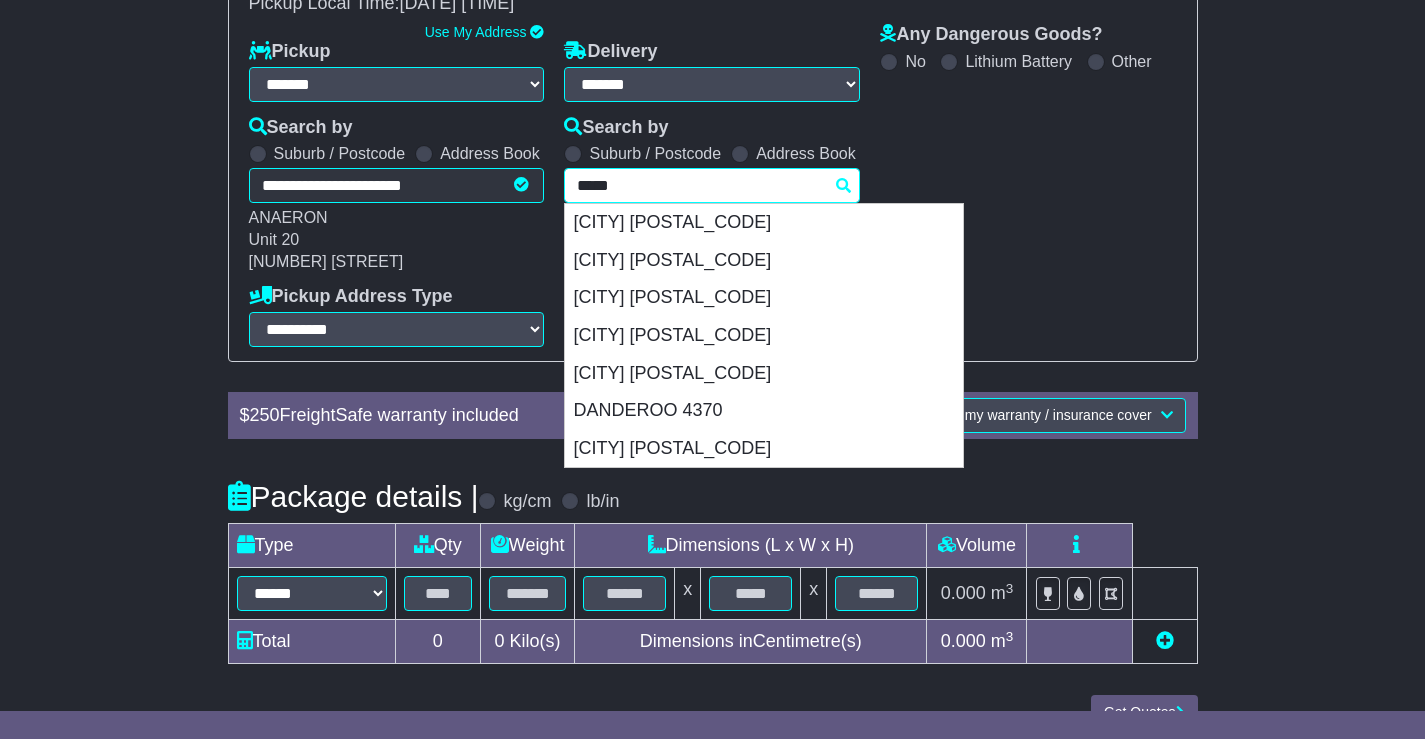 type 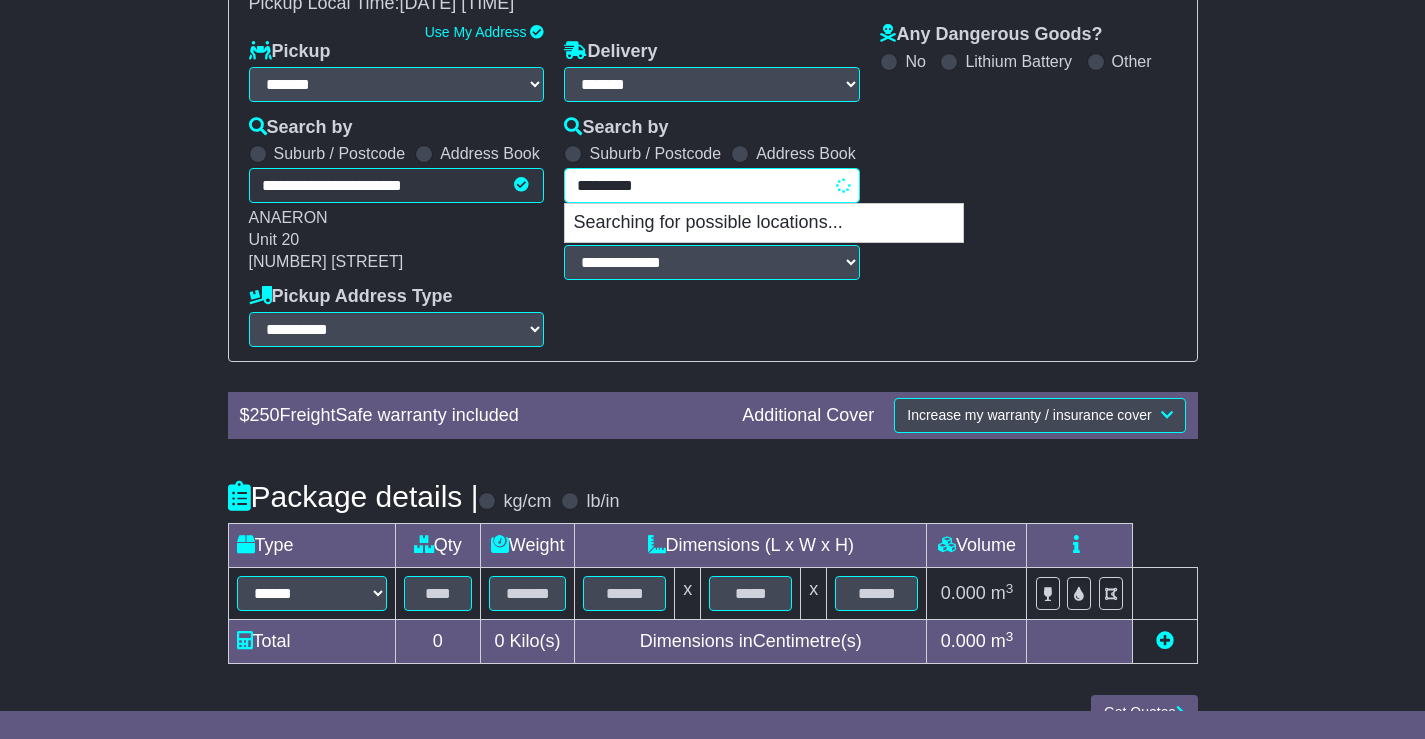type on "*********" 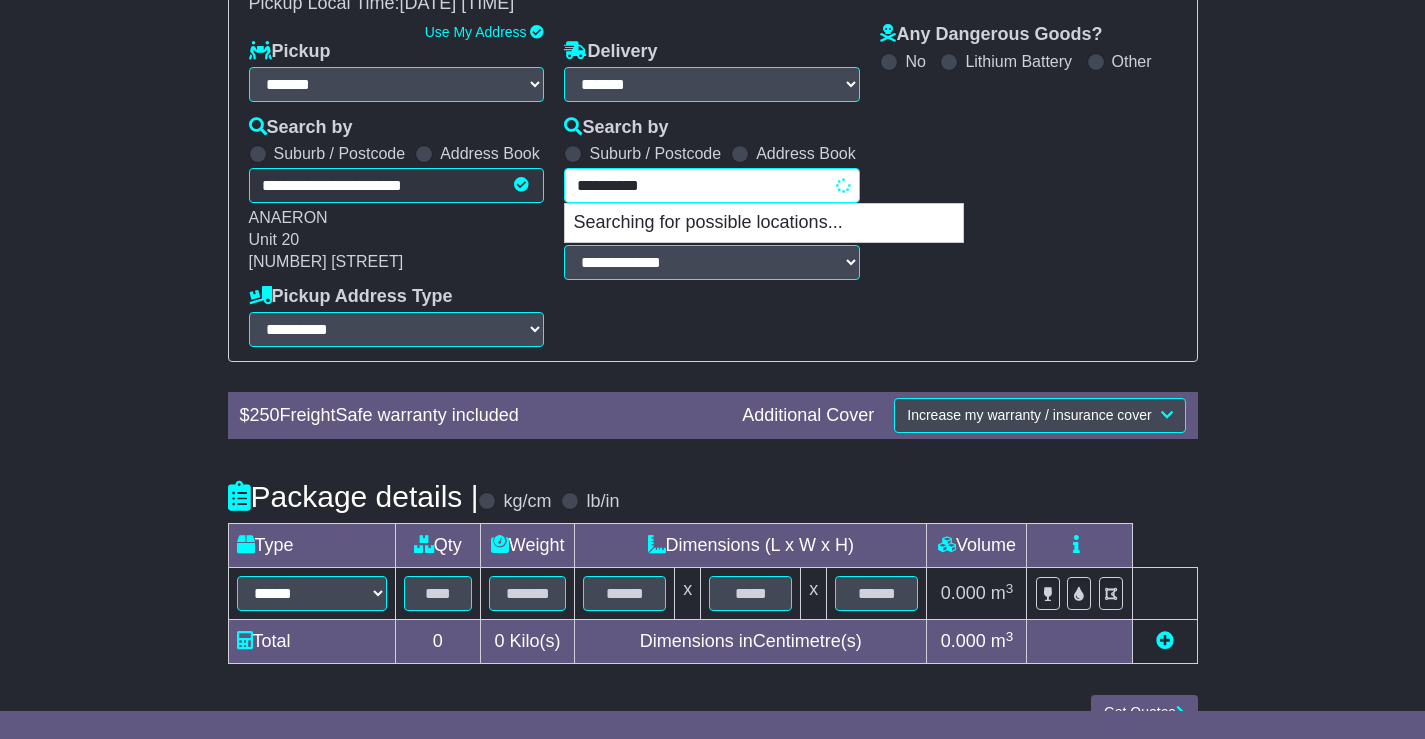 type on "**********" 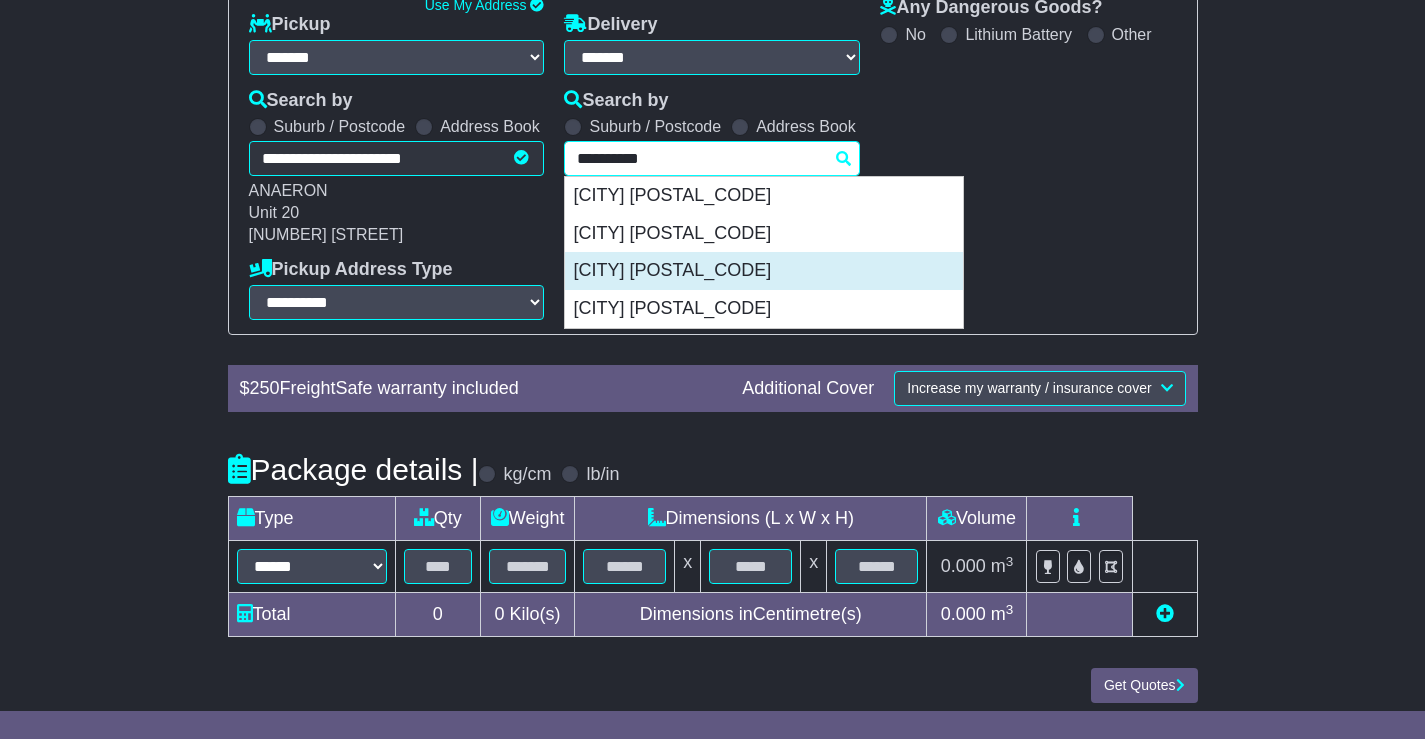 scroll, scrollTop: 341, scrollLeft: 0, axis: vertical 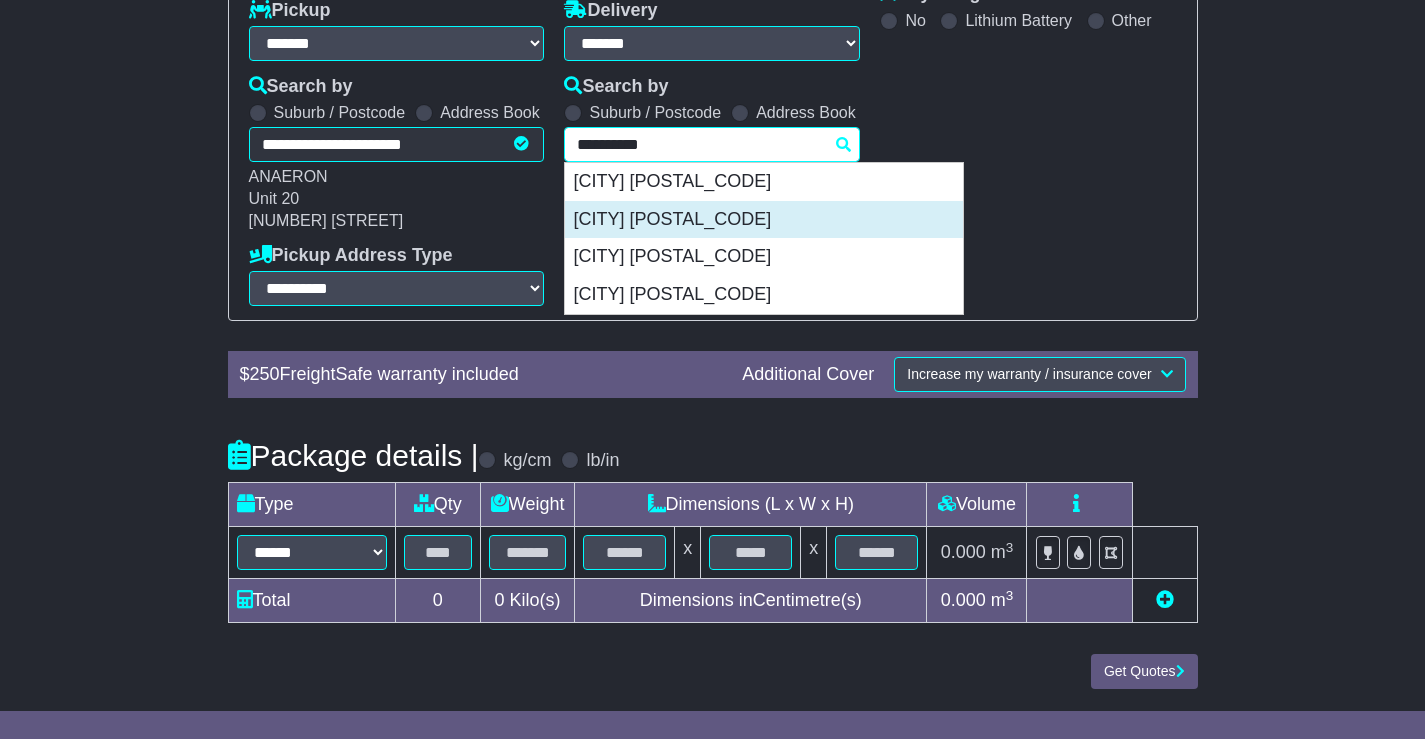 click on "[CITY] [POSTAL_CODE]" at bounding box center [764, 220] 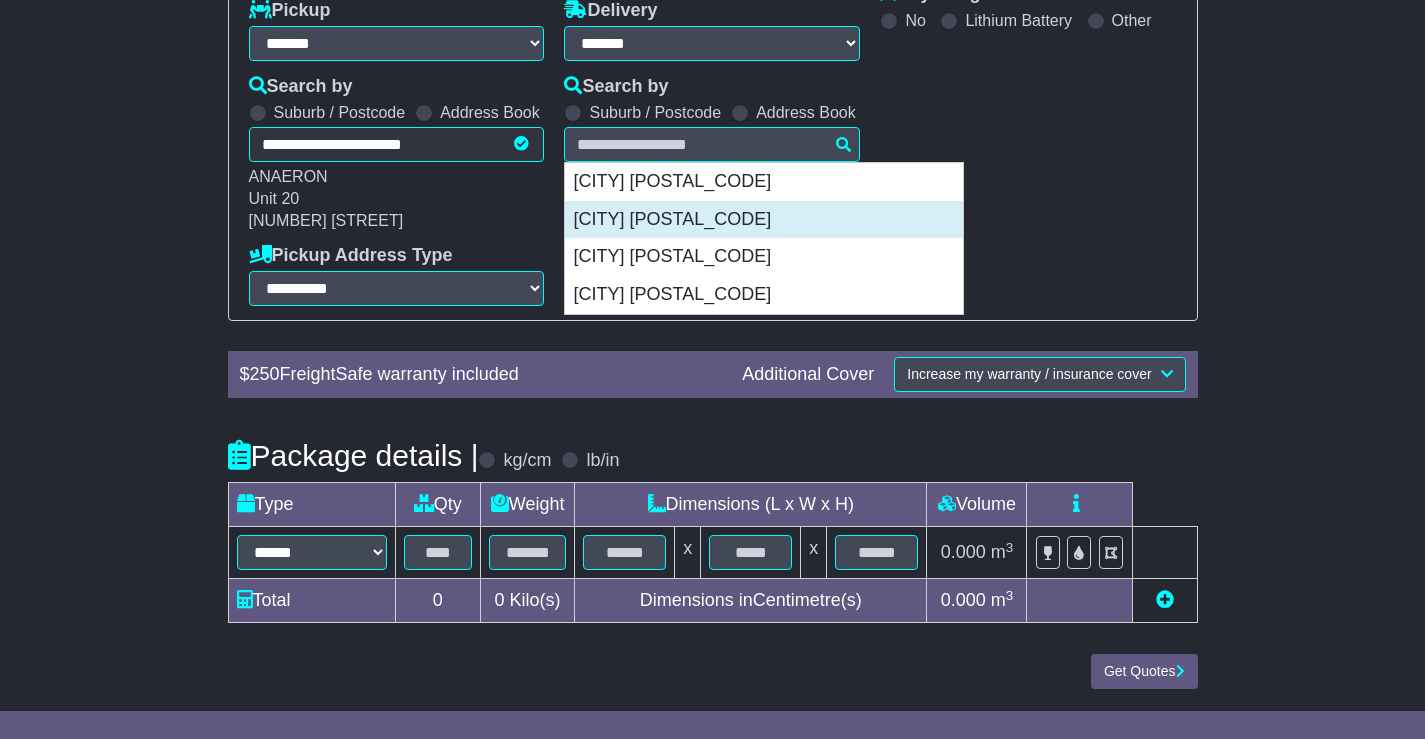 type on "**********" 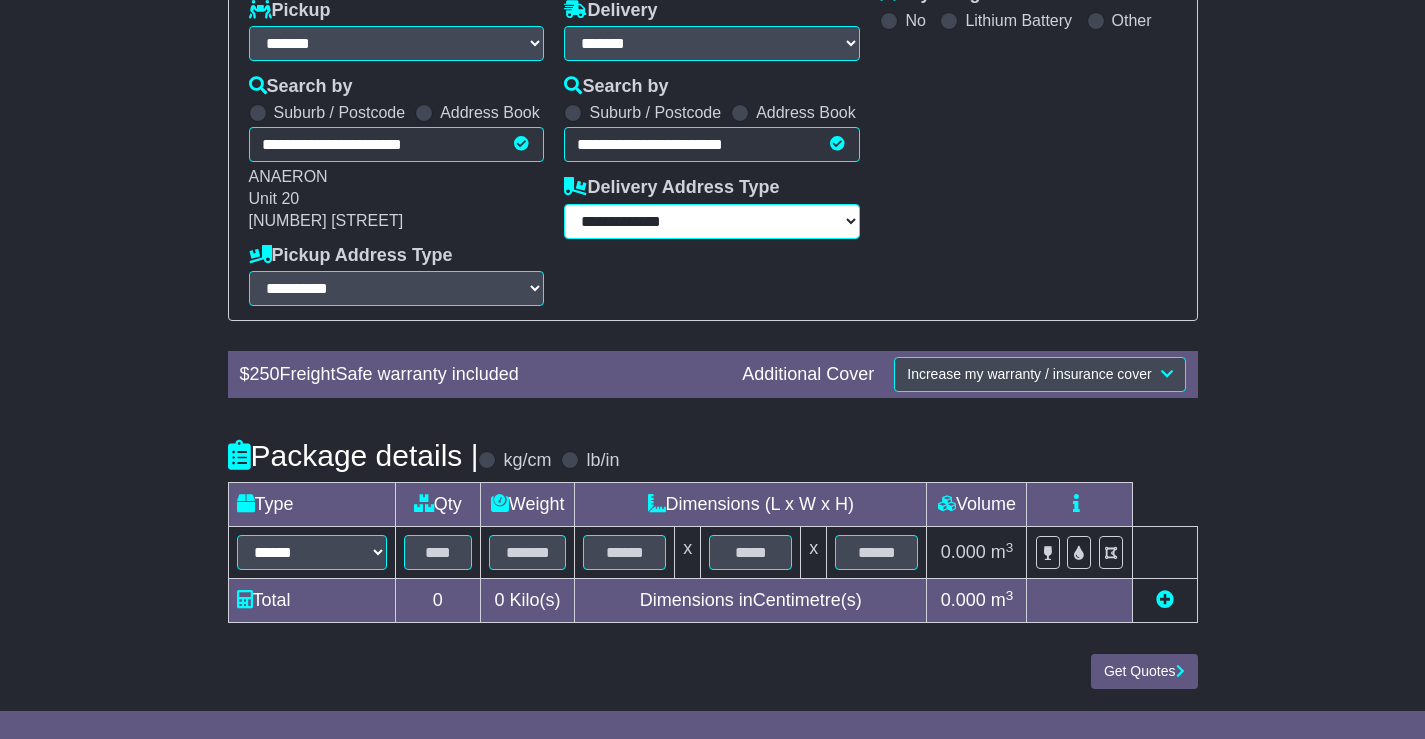click on "**********" at bounding box center [712, 221] 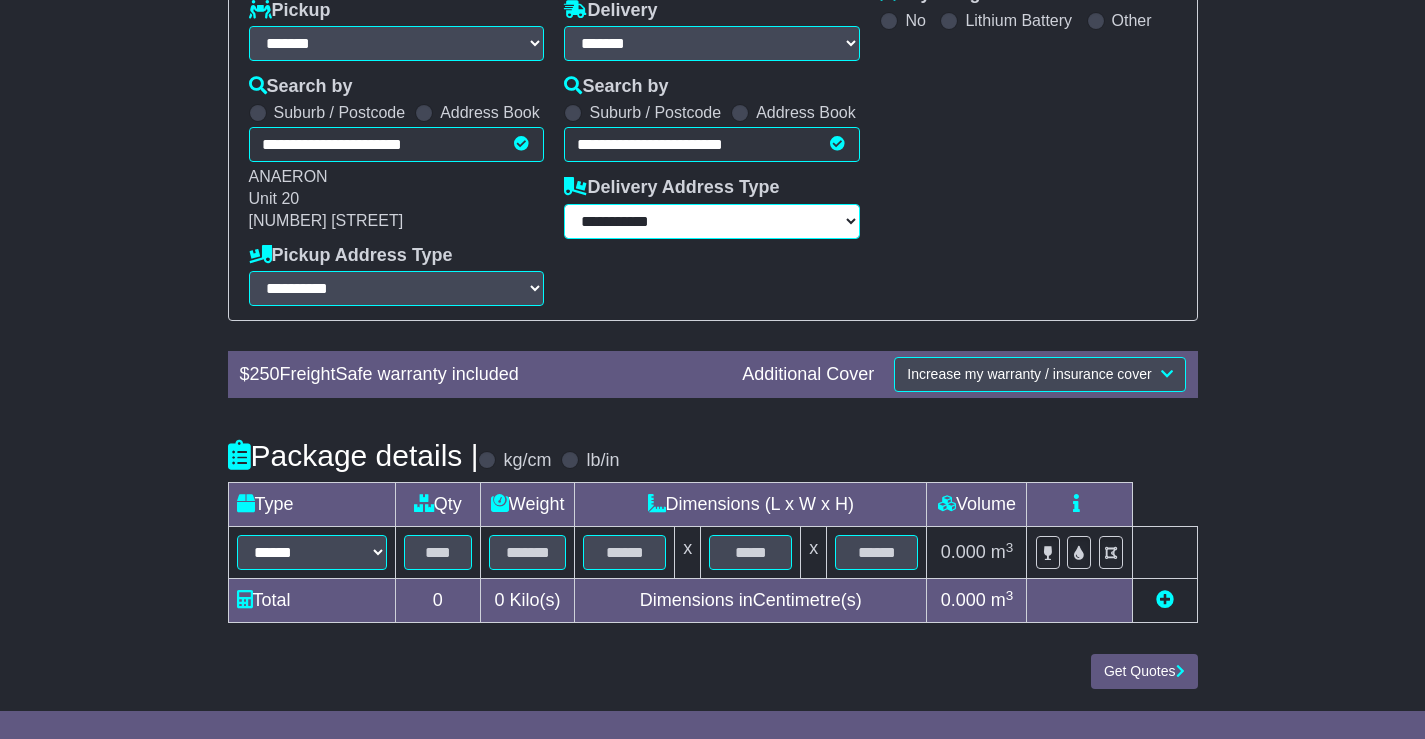 click on "**********" at bounding box center [712, 221] 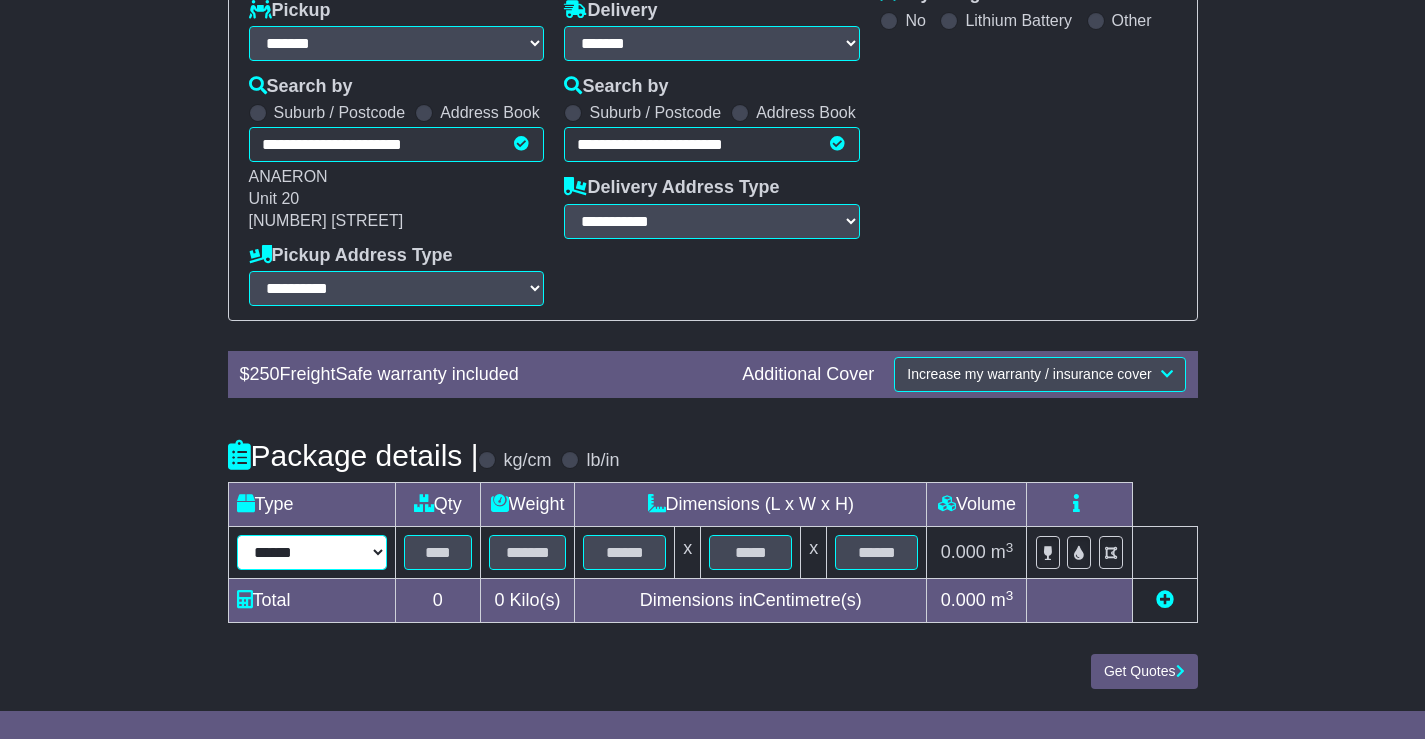 drag, startPoint x: 340, startPoint y: 558, endPoint x: 311, endPoint y: 535, distance: 37.01351 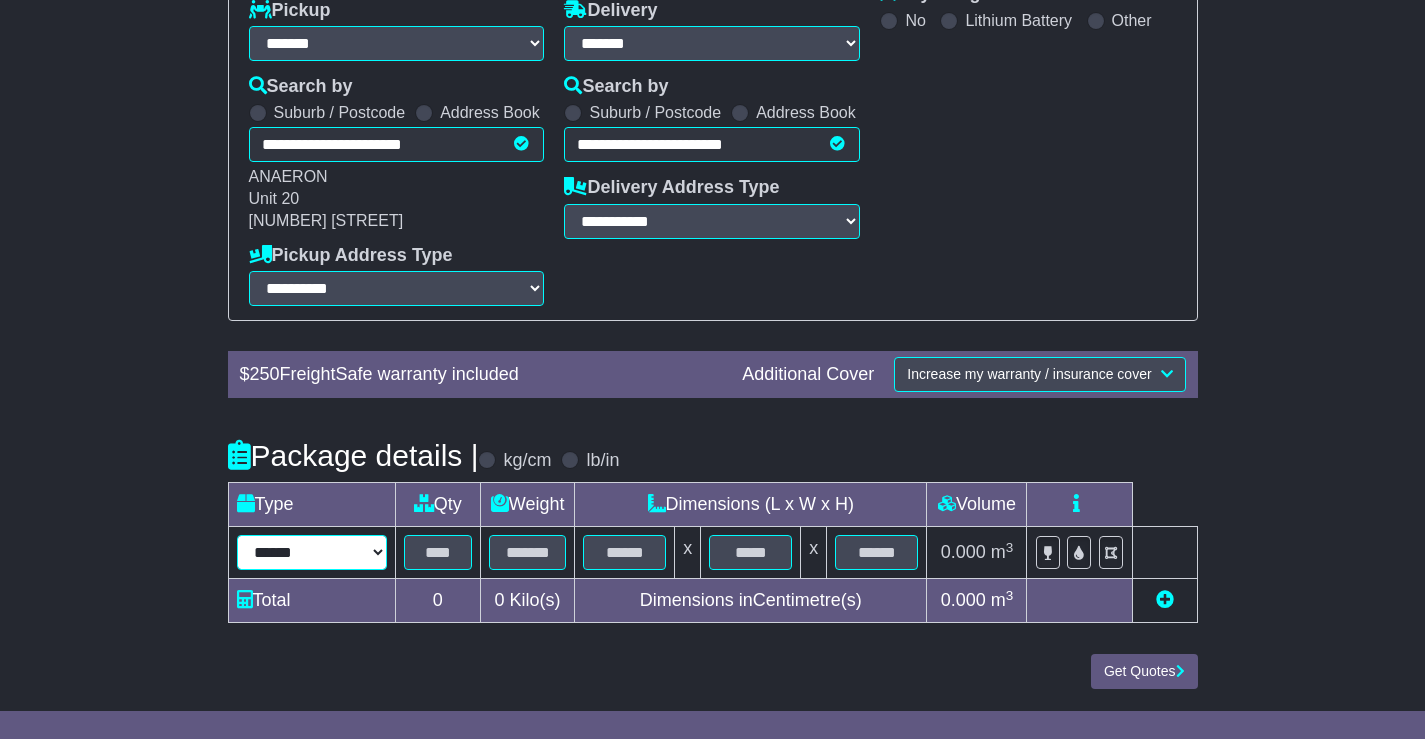 select on "***" 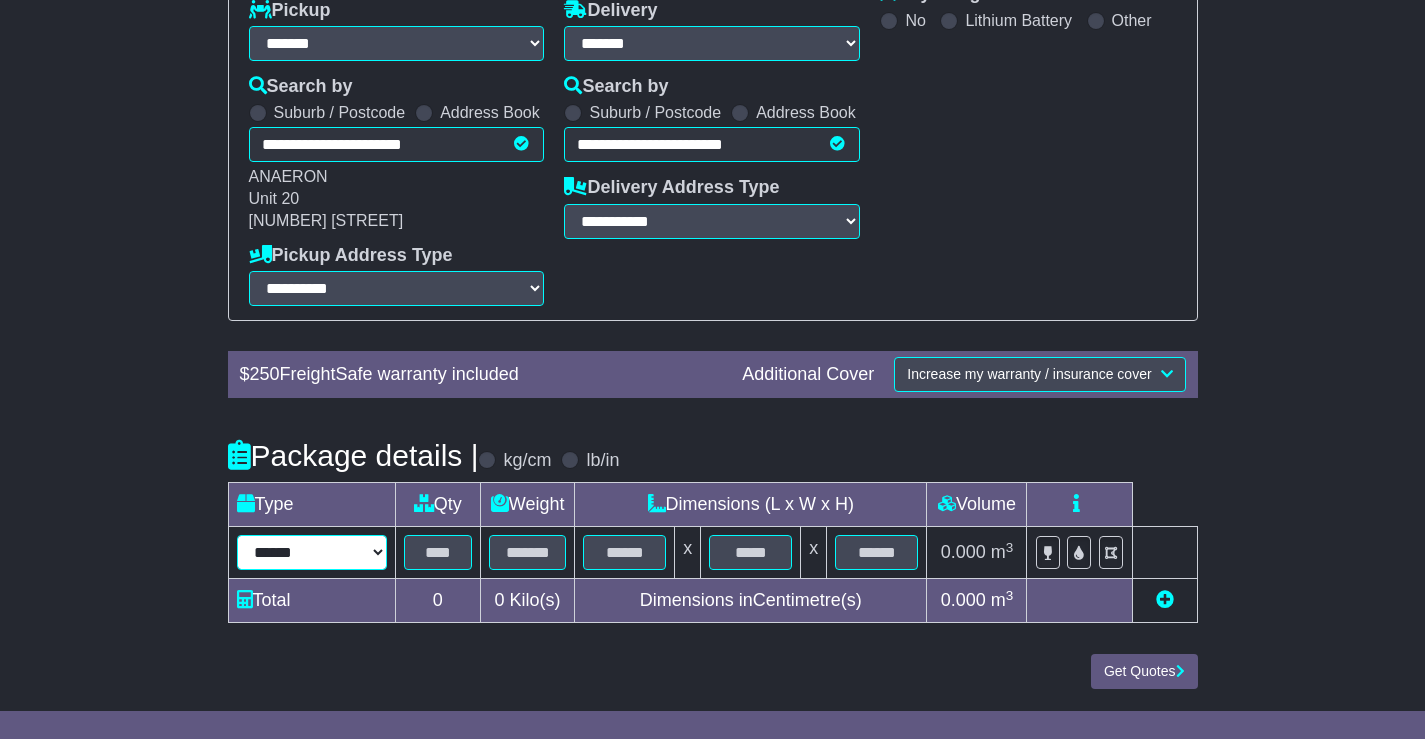click on "****** ****** *** ******** ***** **** **** ****** *** *******" at bounding box center (312, 552) 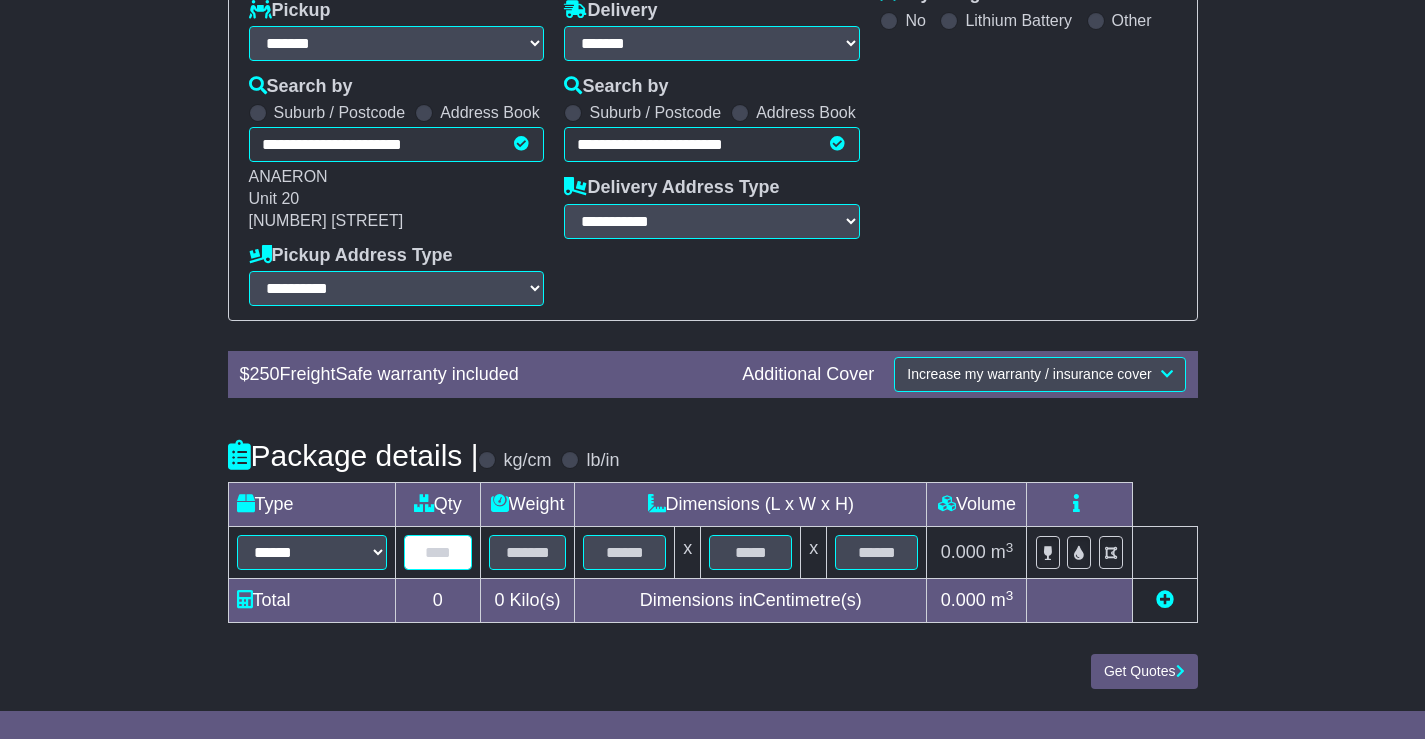 click at bounding box center (438, 552) 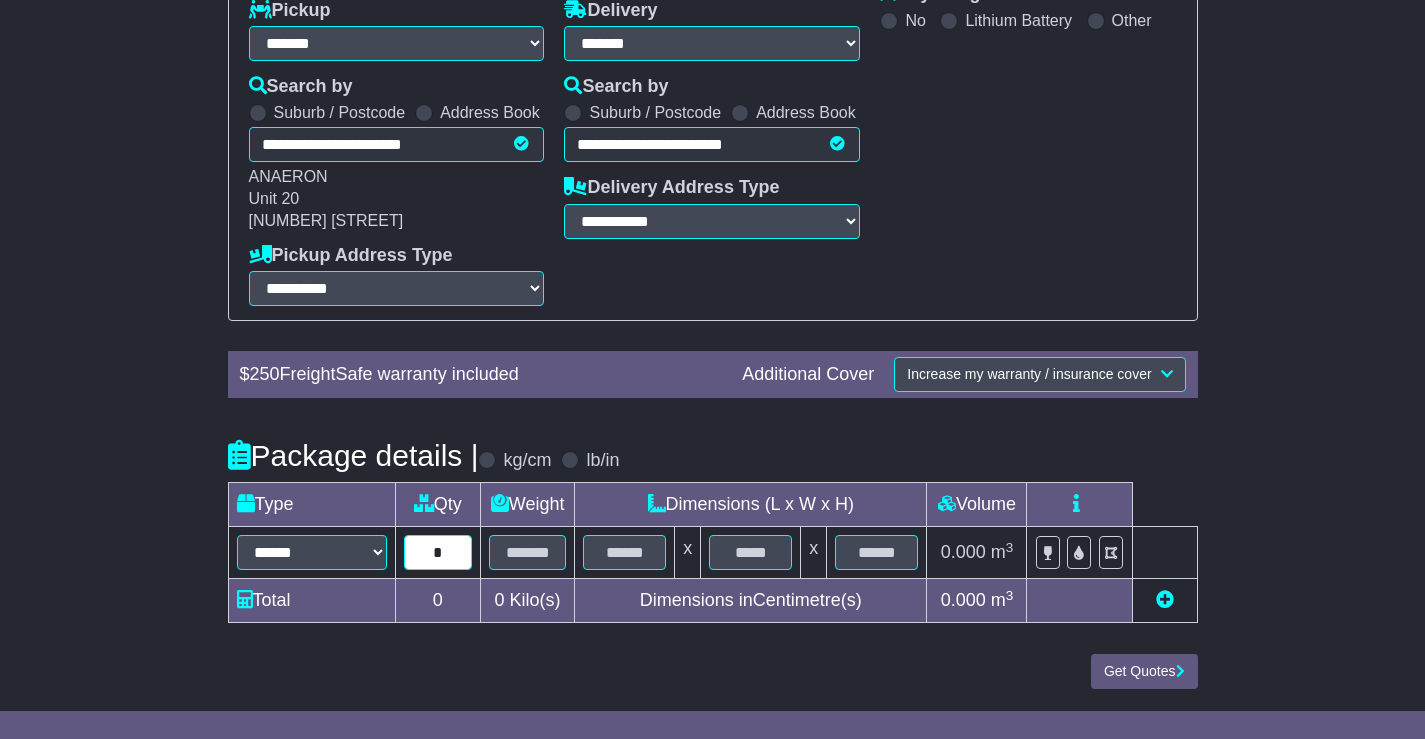 type on "*" 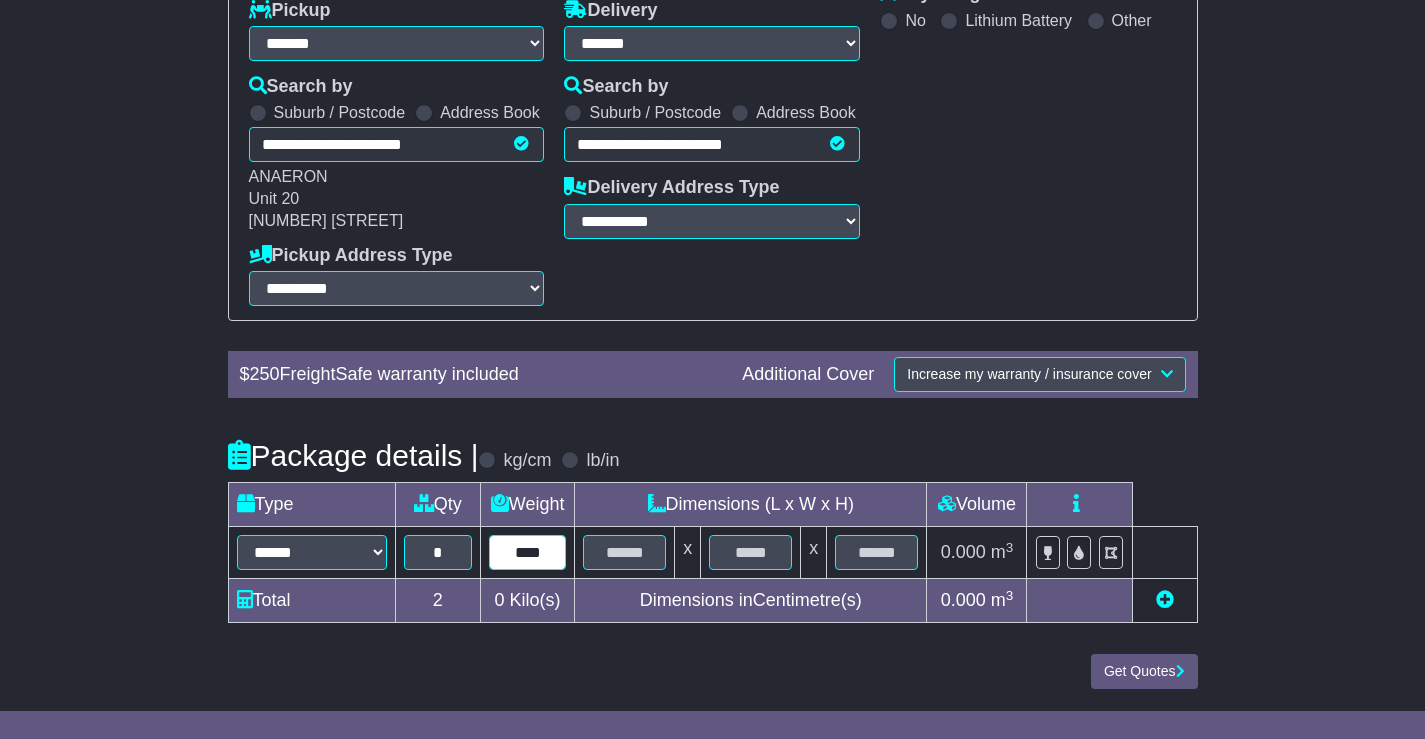 type on "****" 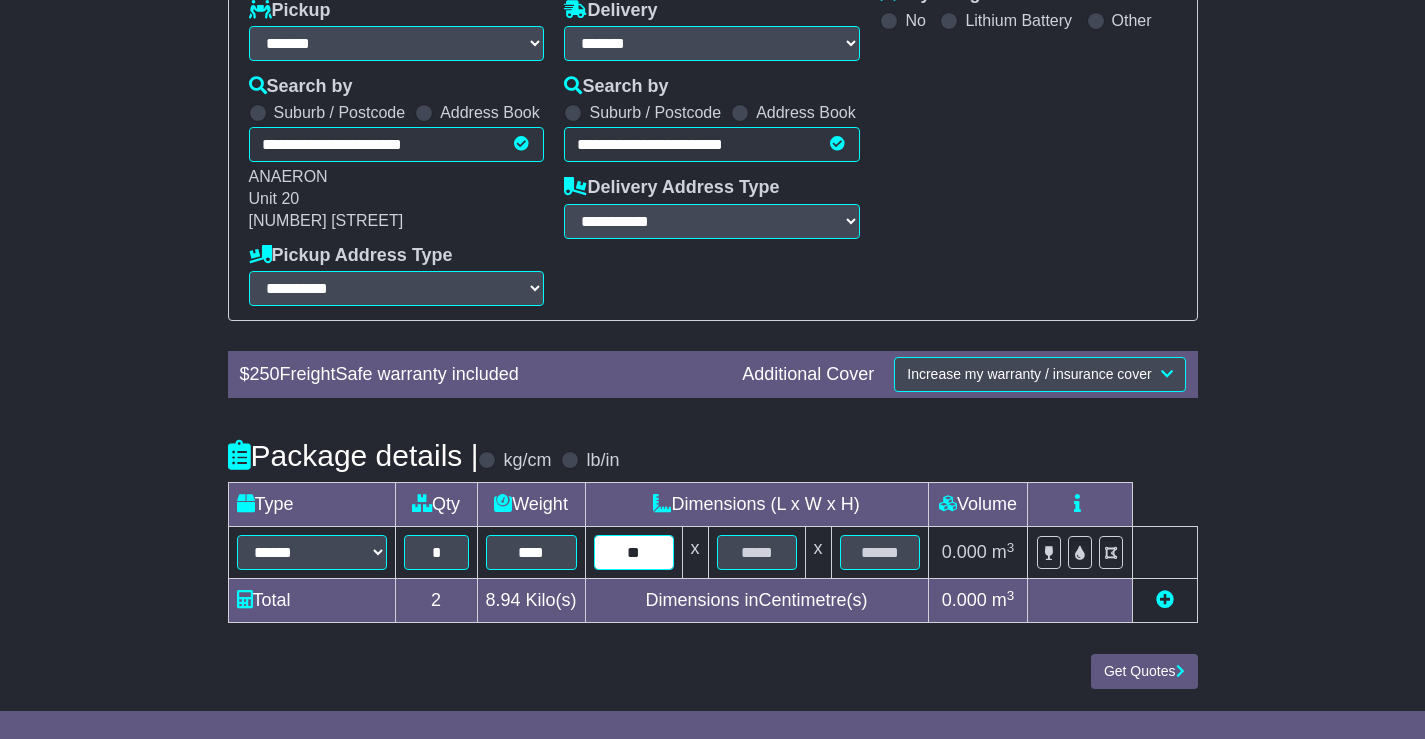type on "**" 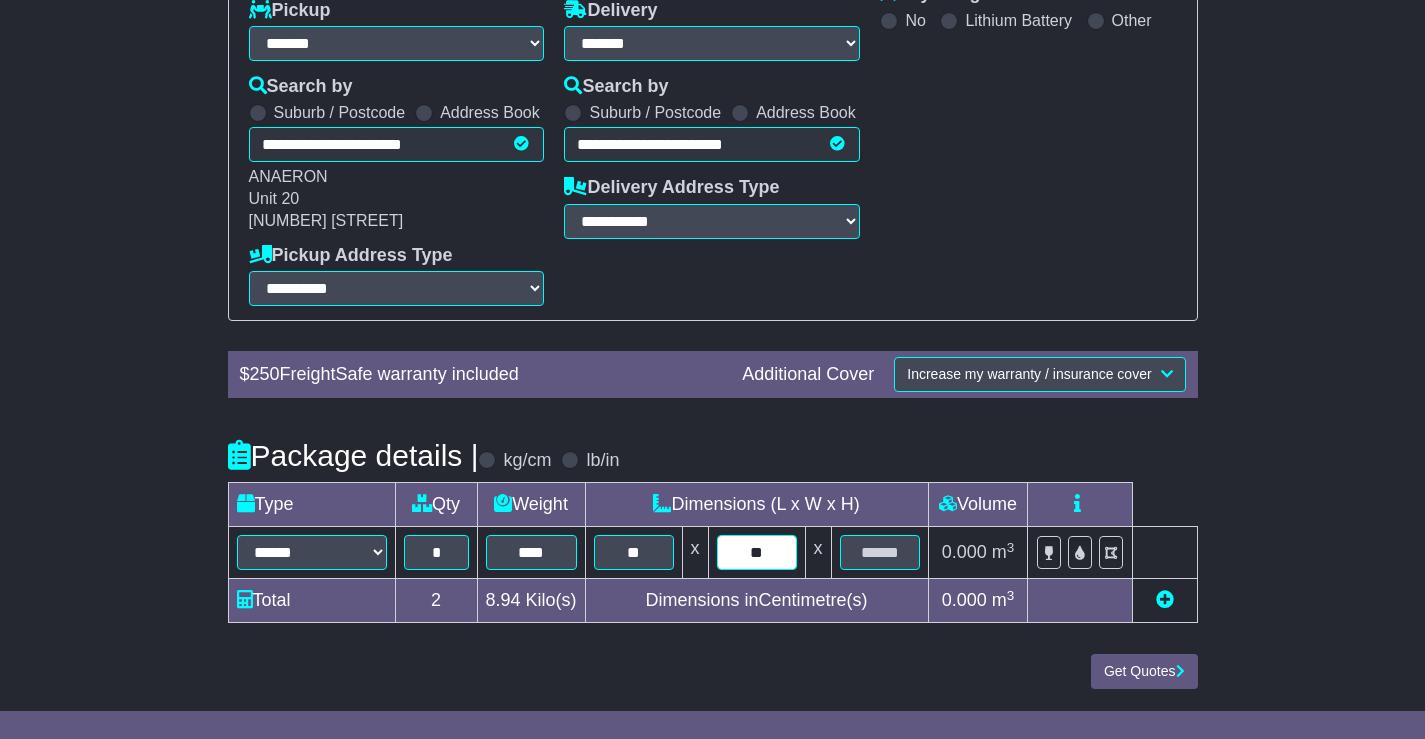 type on "**" 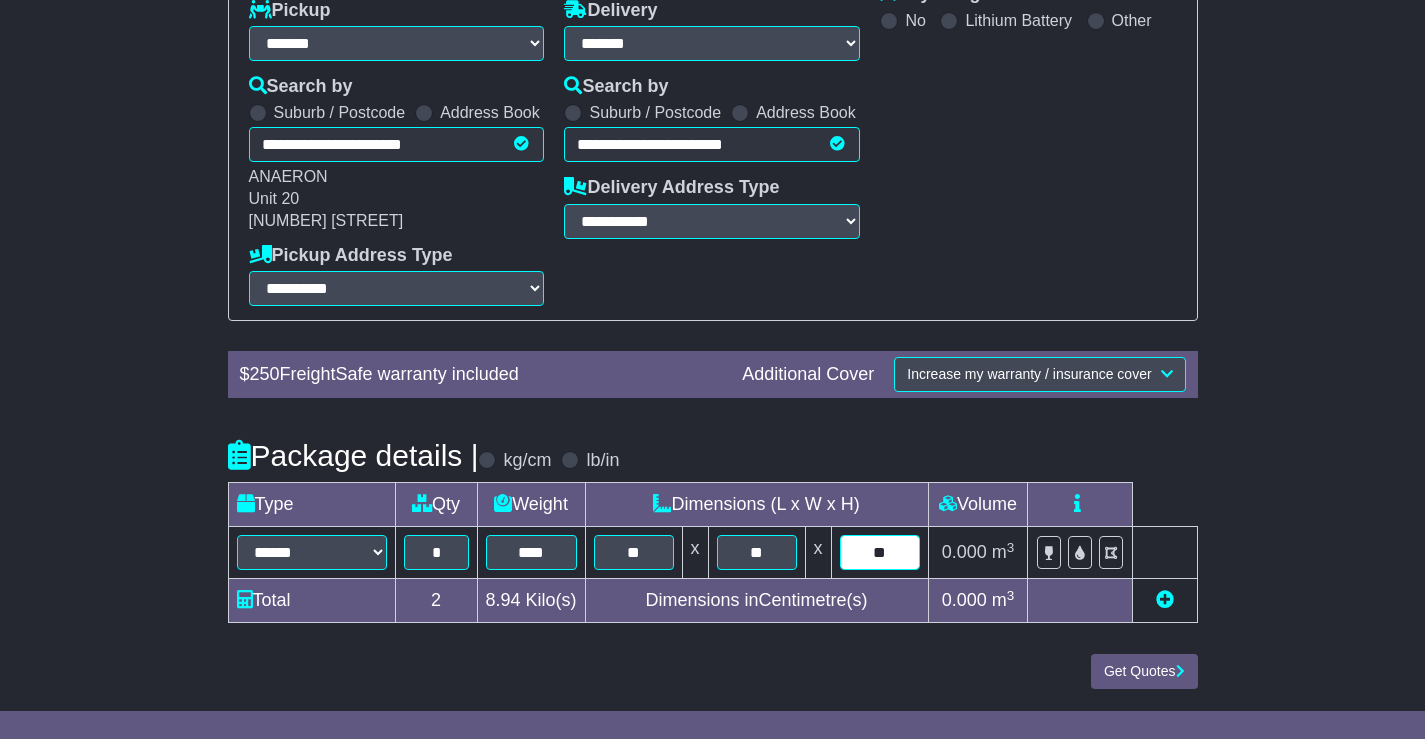 type on "**" 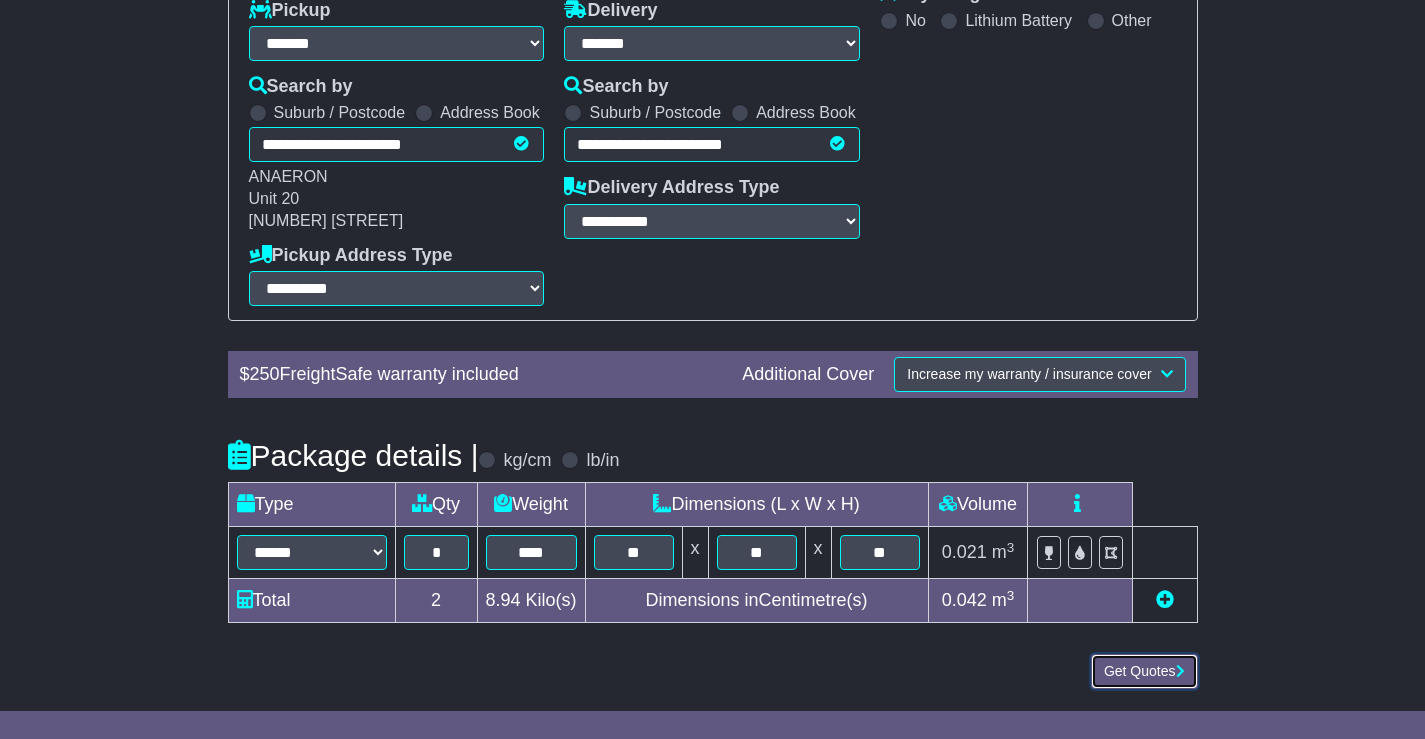 type 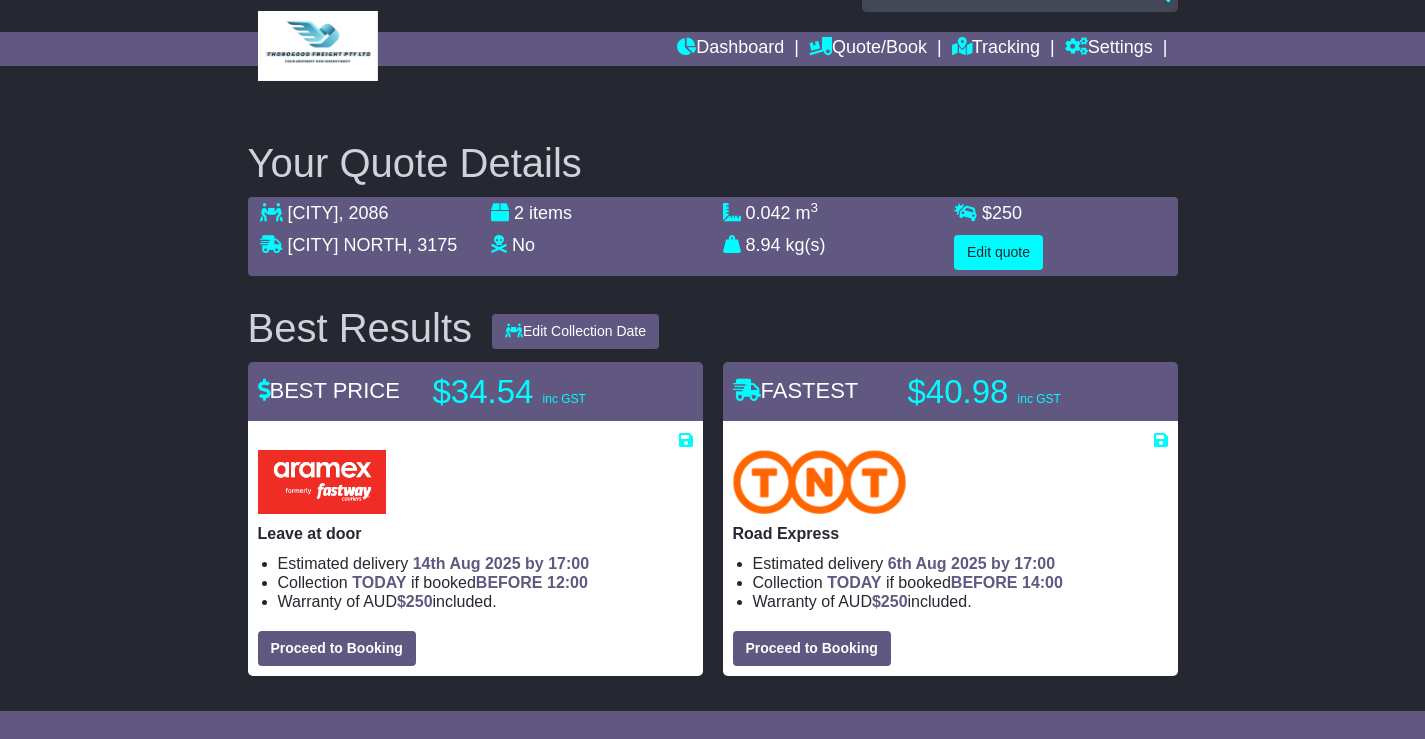 scroll, scrollTop: 0, scrollLeft: 0, axis: both 